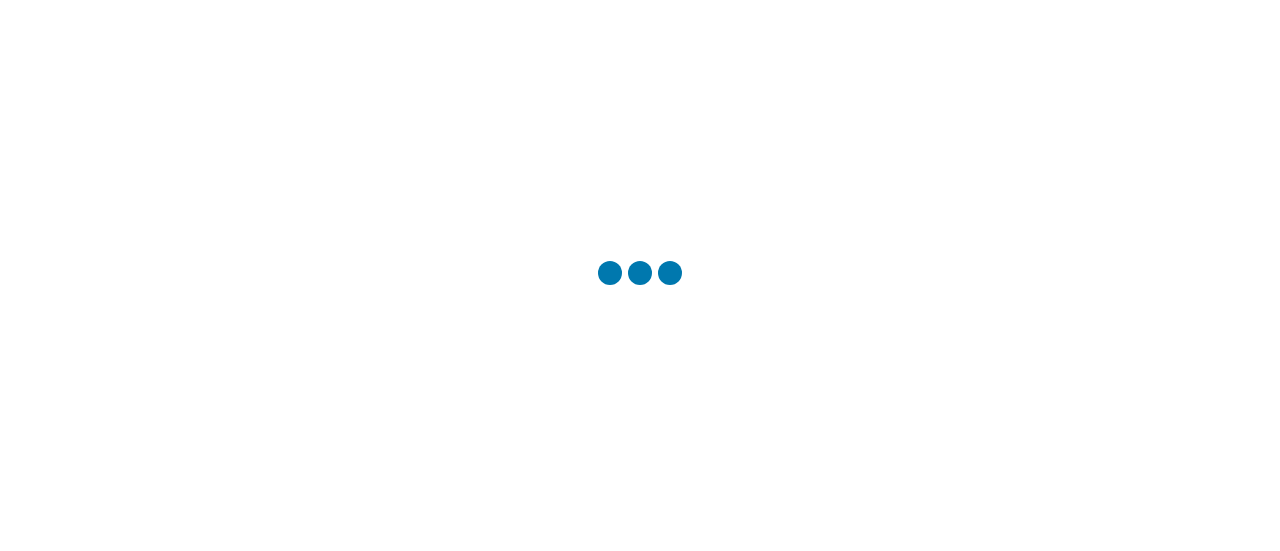 scroll, scrollTop: 0, scrollLeft: 0, axis: both 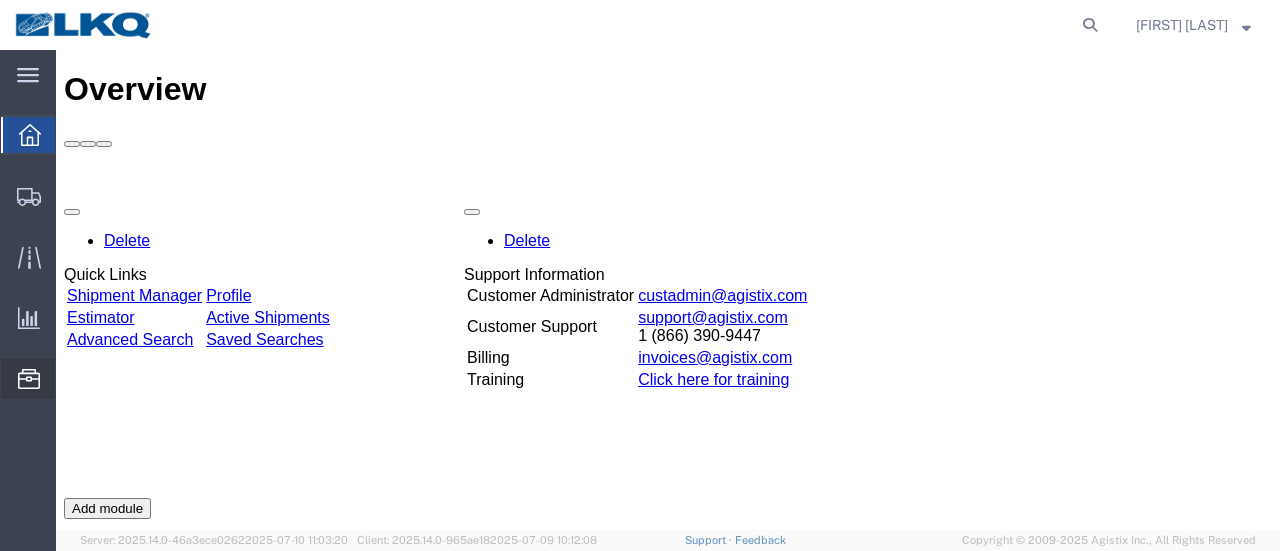 click on "Location Appointment" 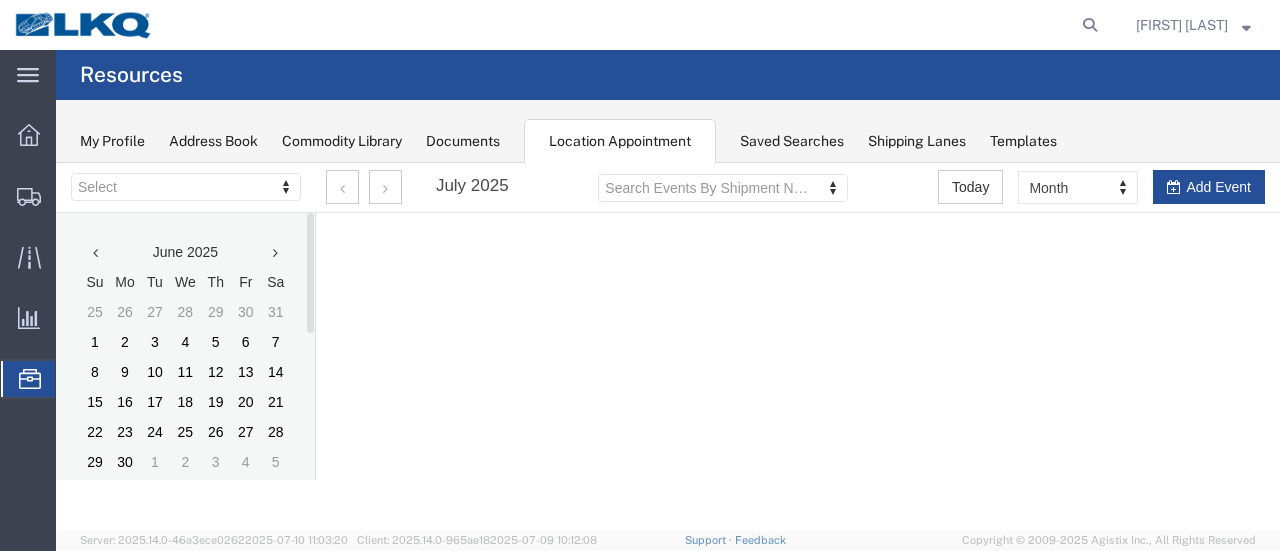 scroll, scrollTop: 0, scrollLeft: 0, axis: both 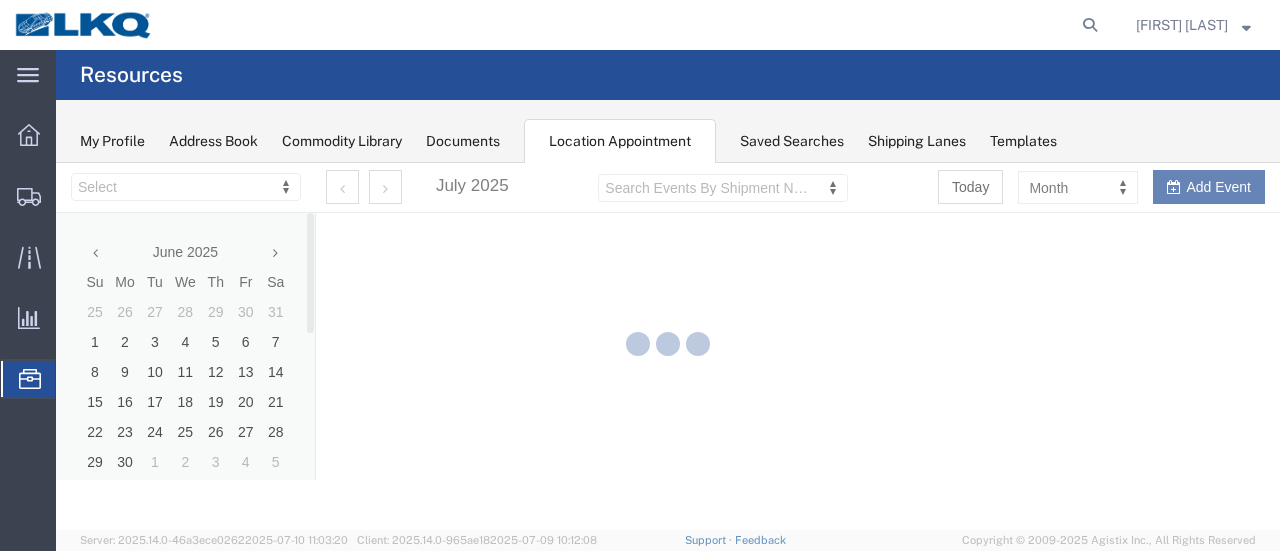 select on "28712" 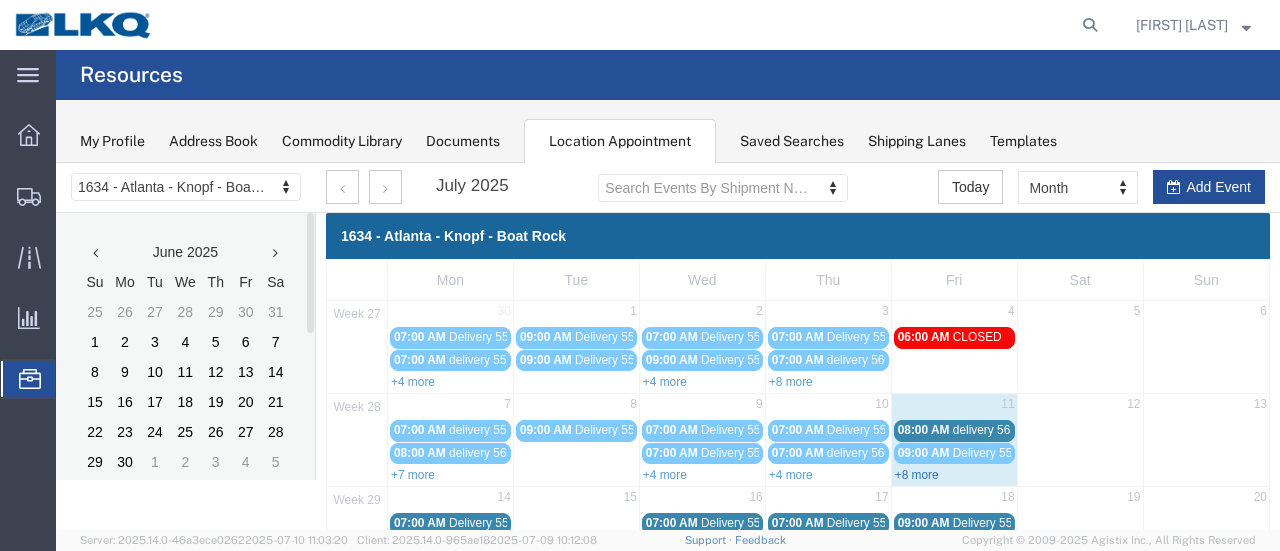 click on "+8 more" at bounding box center (917, 475) 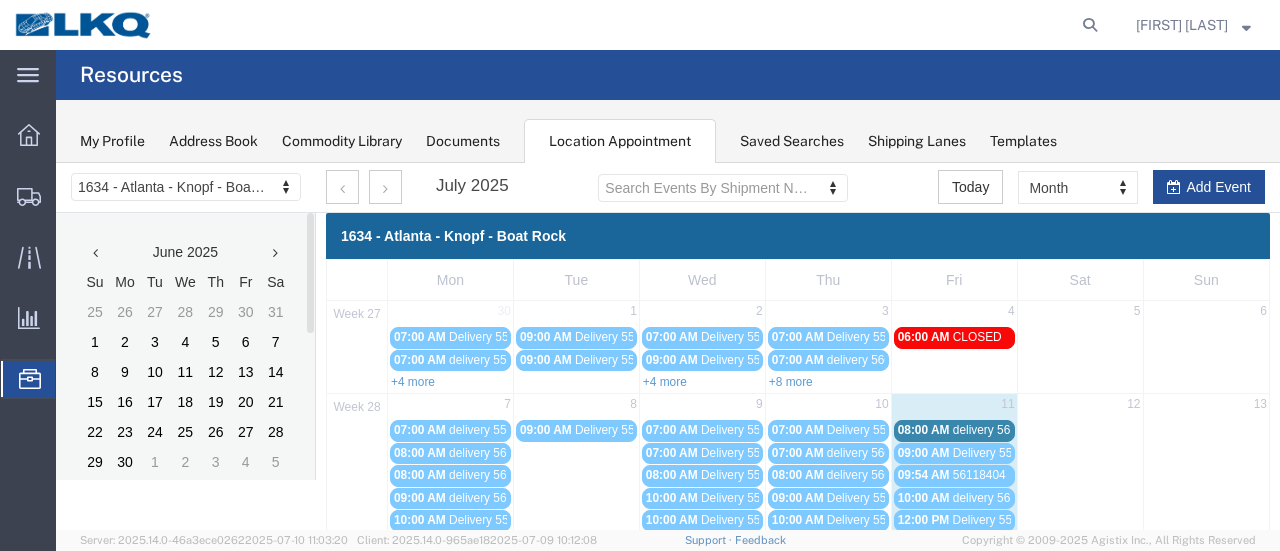 scroll, scrollTop: 100, scrollLeft: 0, axis: vertical 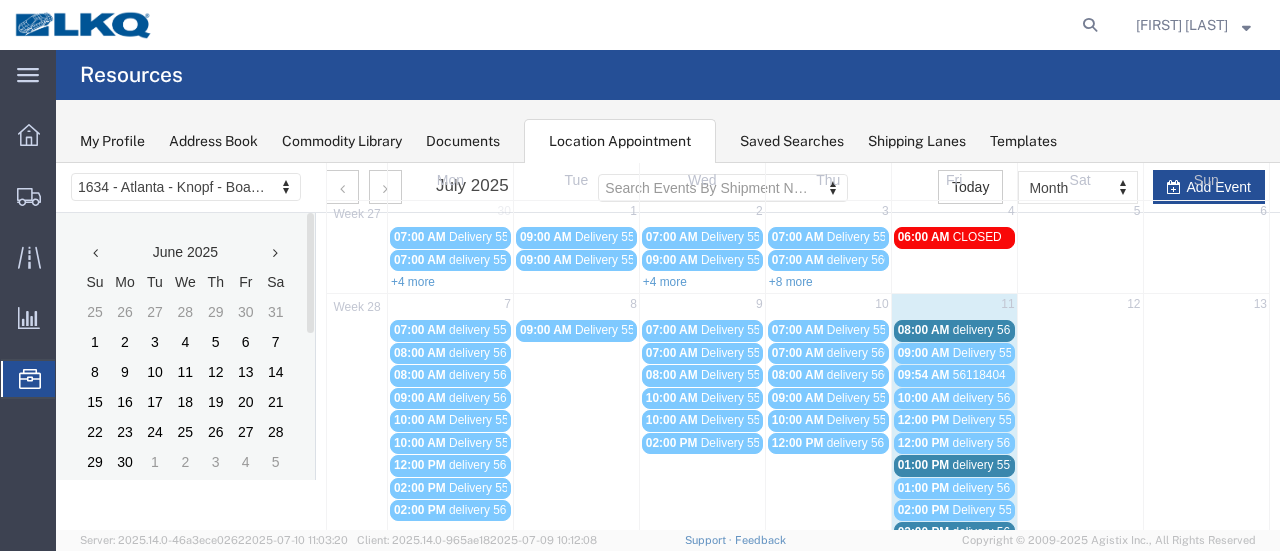 click on "delivery 56109642" at bounding box center [1001, 330] 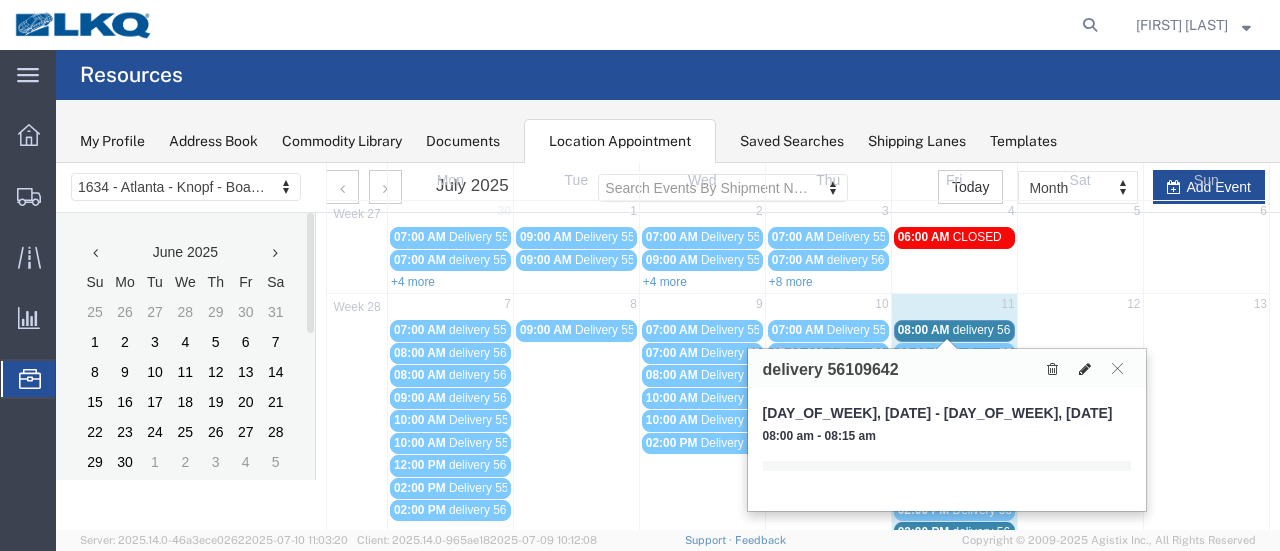 click at bounding box center (1085, 369) 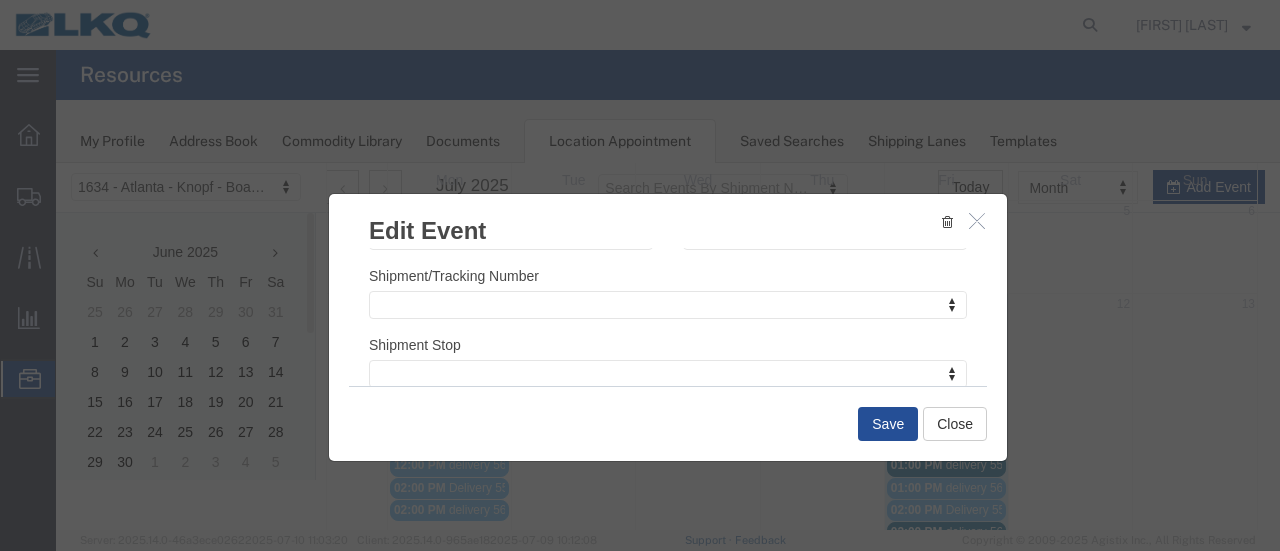 scroll, scrollTop: 300, scrollLeft: 0, axis: vertical 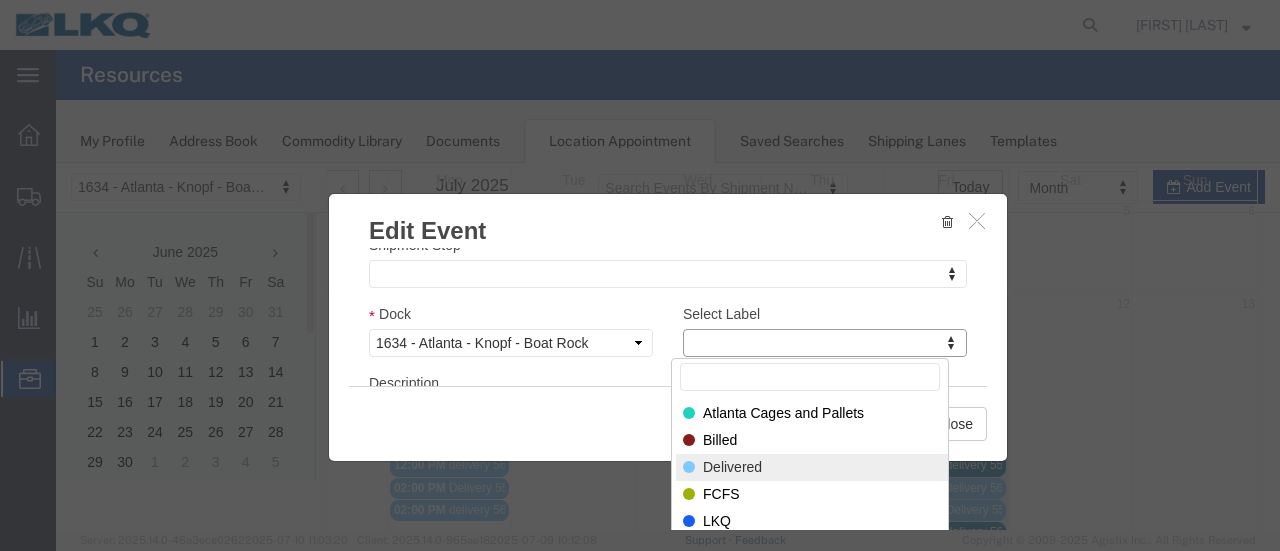 select on "40" 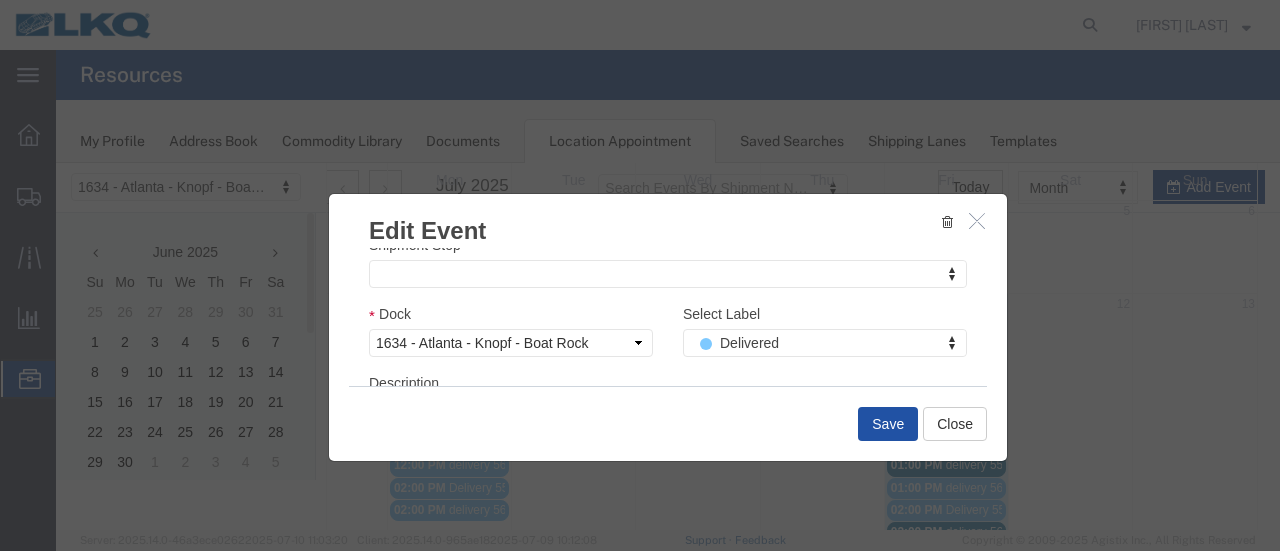 click on "Save" at bounding box center [888, 424] 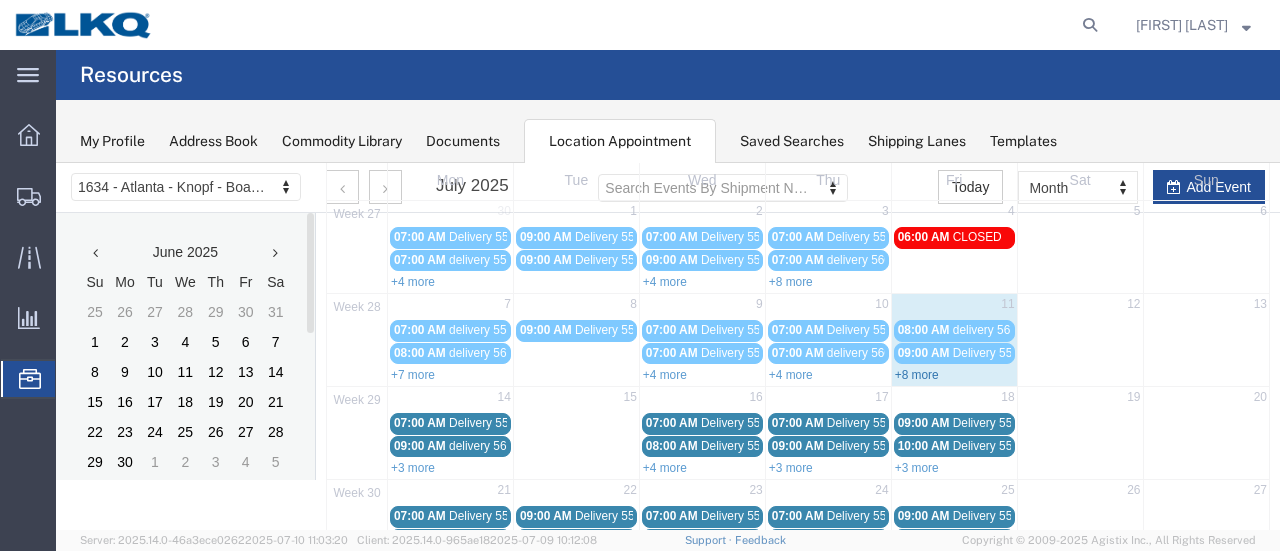 click on "+8 more" at bounding box center (917, 375) 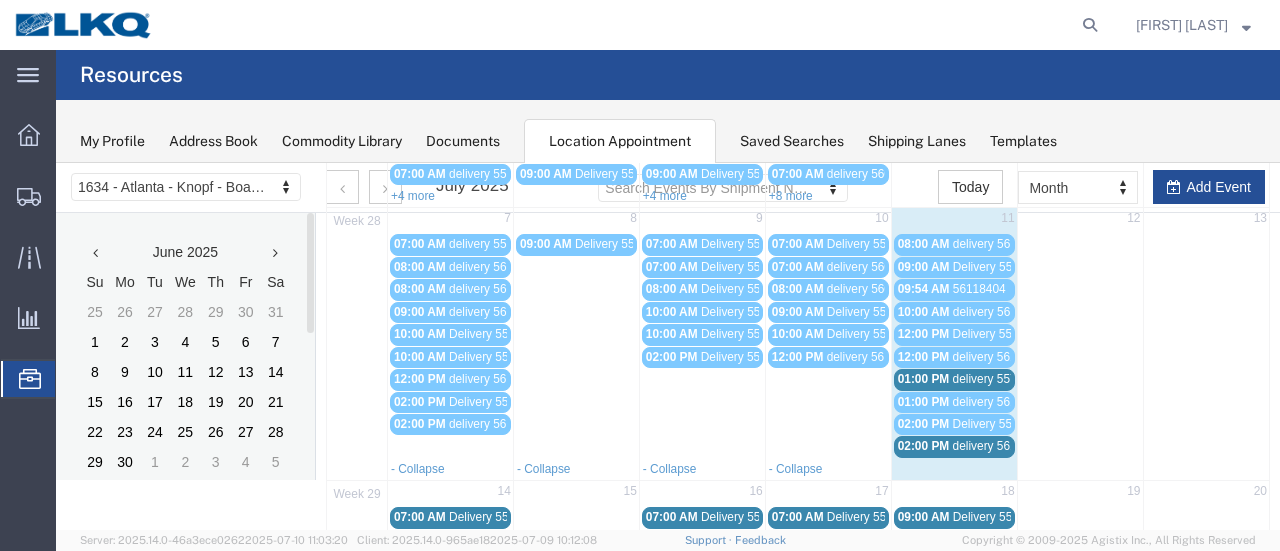 scroll, scrollTop: 300, scrollLeft: 0, axis: vertical 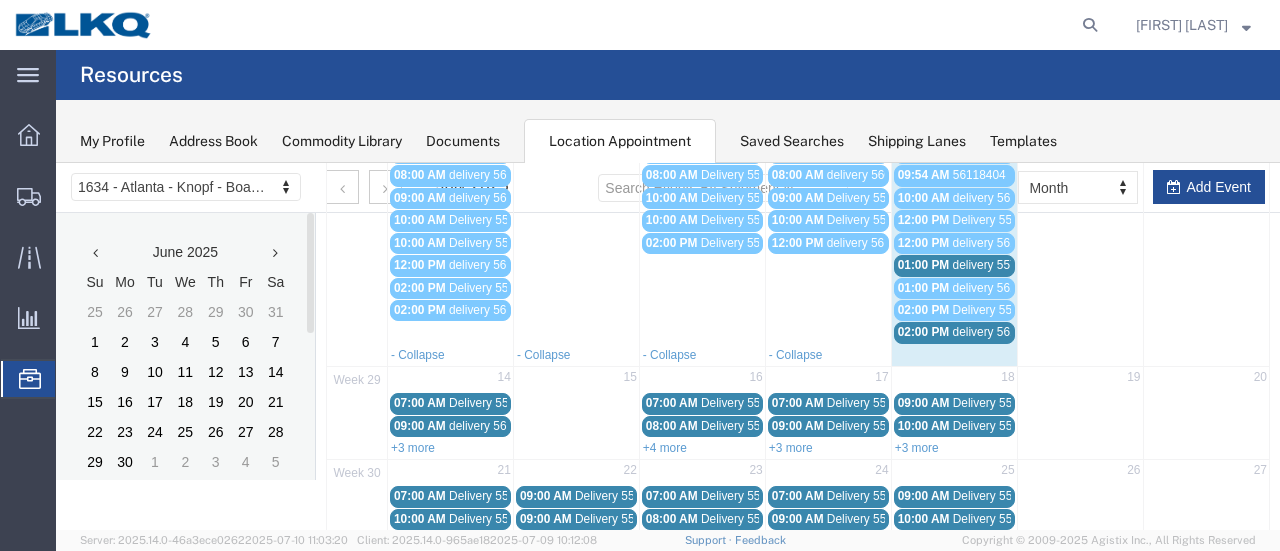click on "delivery 56136965" at bounding box center (1001, 332) 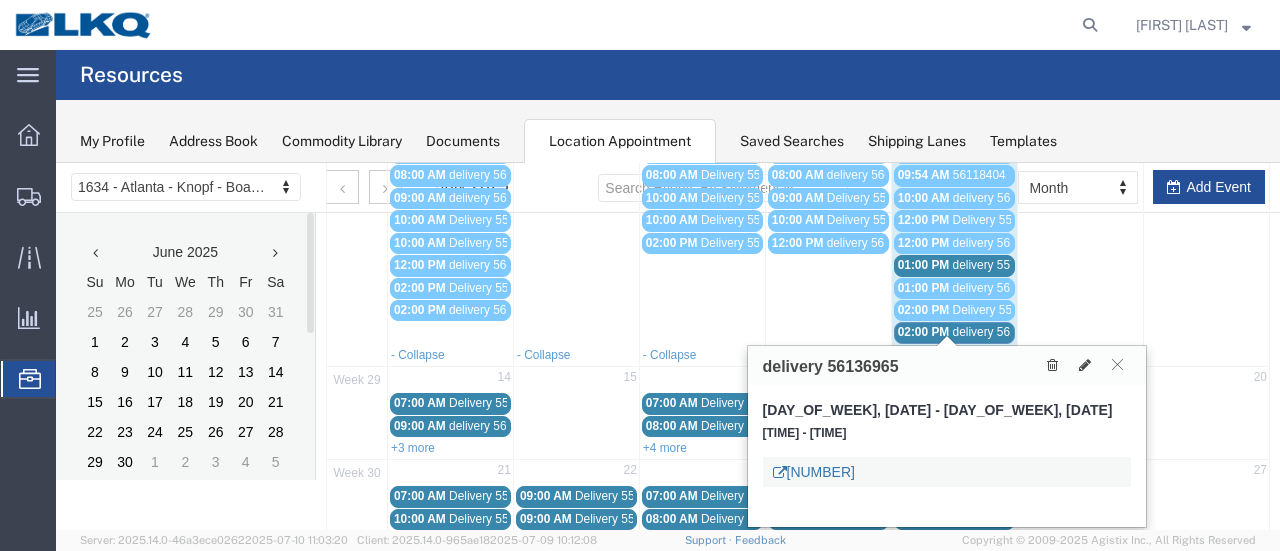 click on "[NUMBER]" at bounding box center [814, 472] 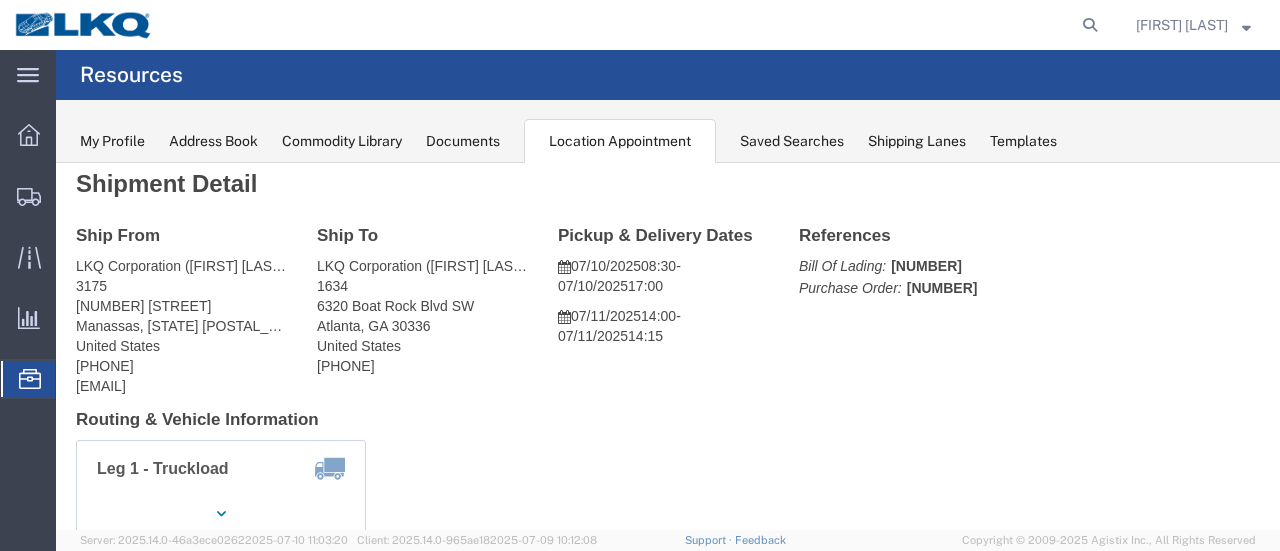 scroll, scrollTop: 0, scrollLeft: 0, axis: both 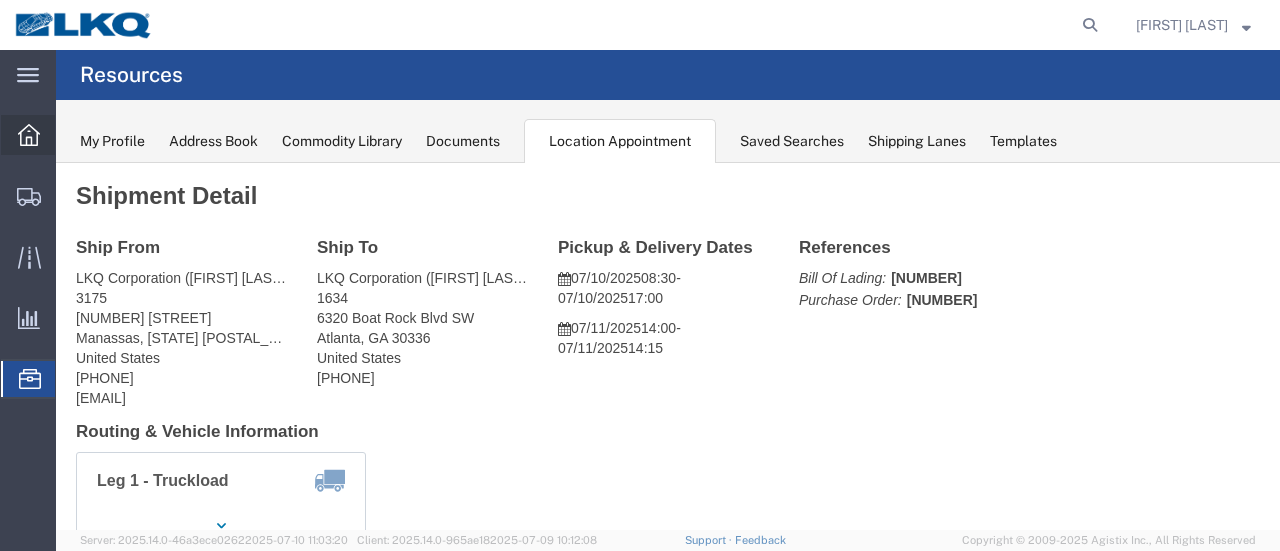 click 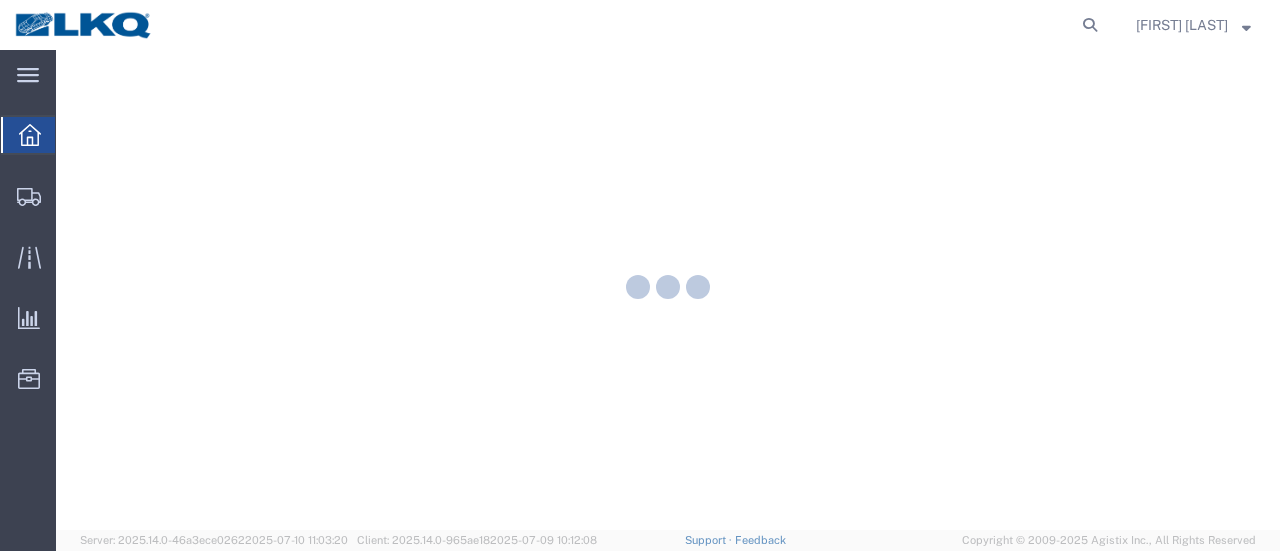 scroll, scrollTop: 0, scrollLeft: 0, axis: both 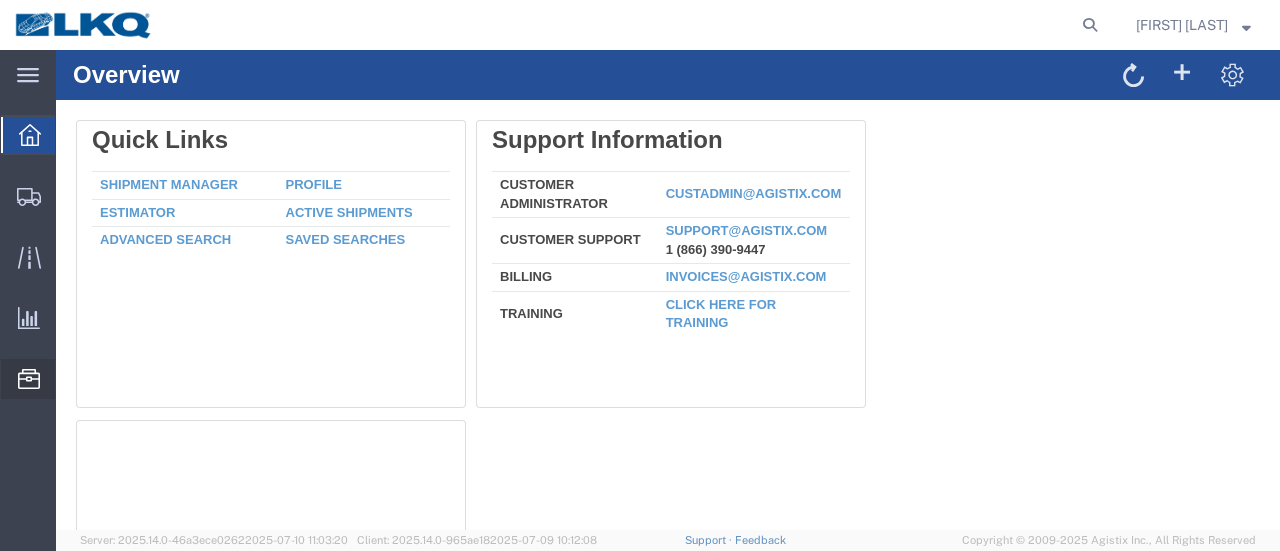 click on "Location Appointment" 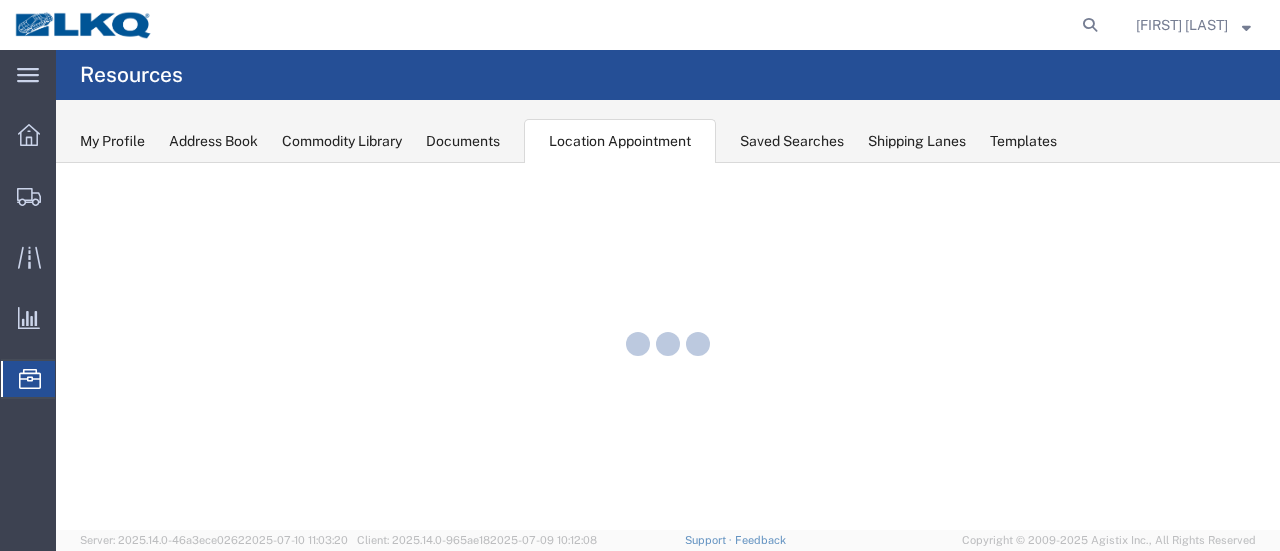scroll, scrollTop: 0, scrollLeft: 0, axis: both 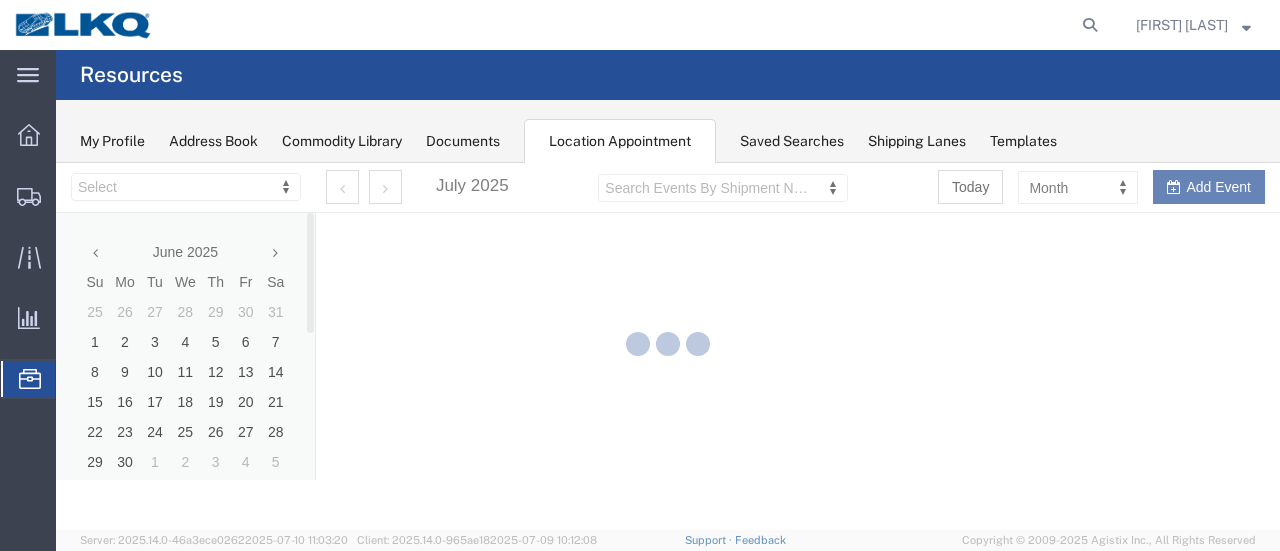 select on "28712" 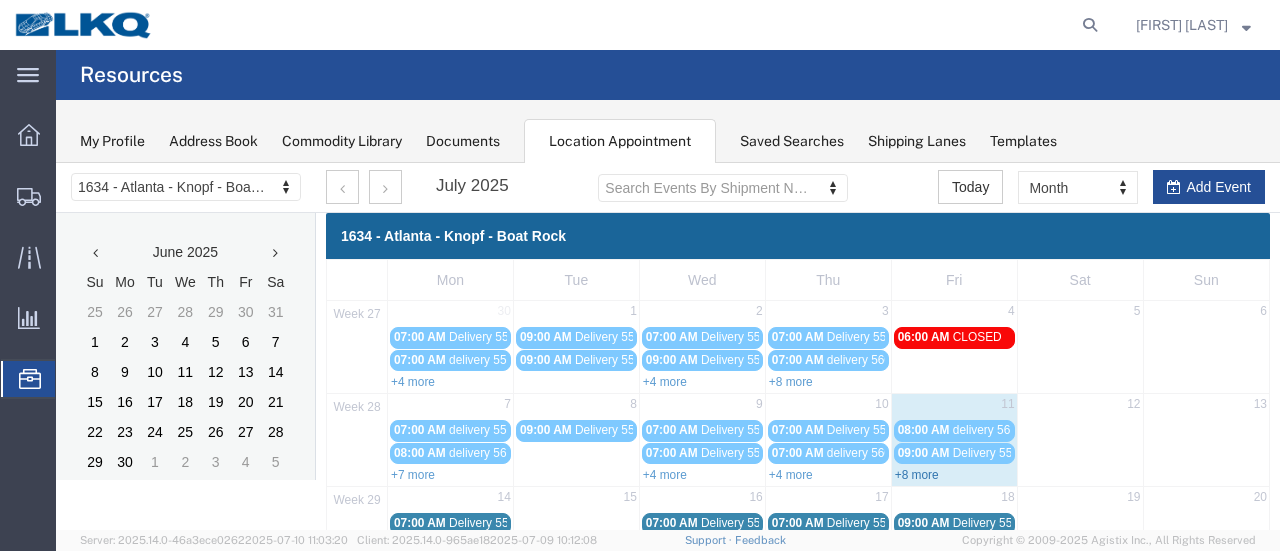 click on "+8 more" at bounding box center [917, 475] 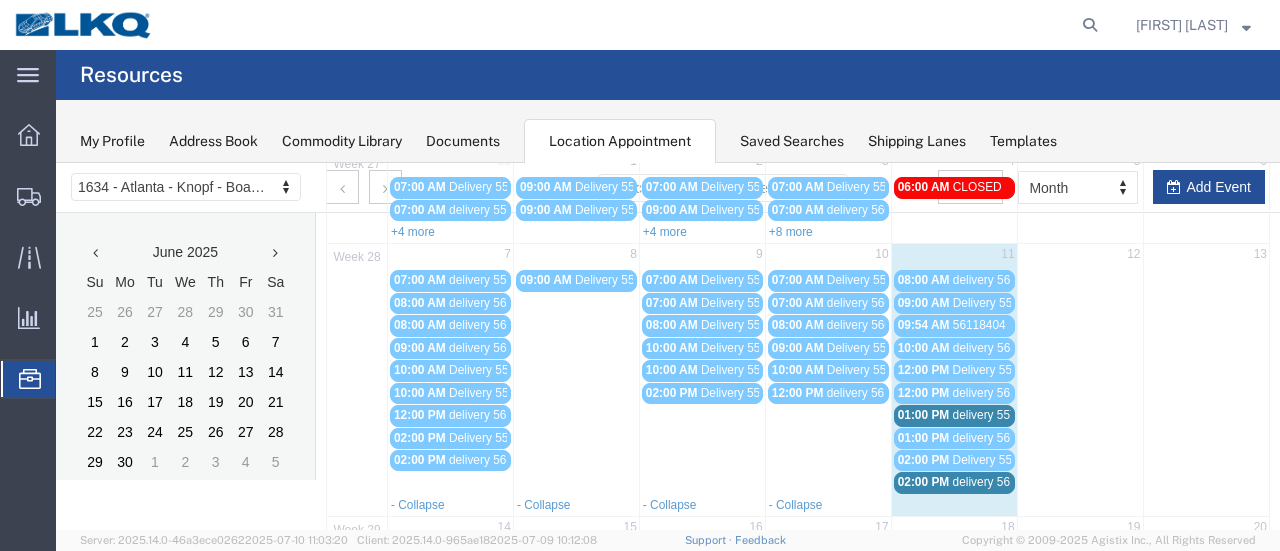 scroll, scrollTop: 300, scrollLeft: 0, axis: vertical 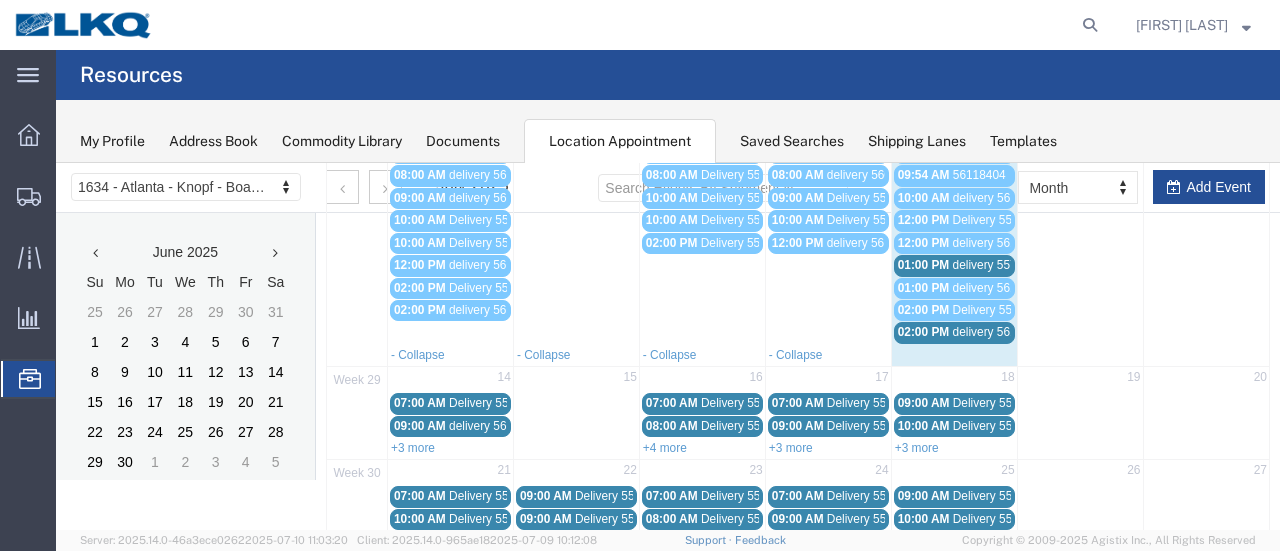 click on "delivery 56136965" at bounding box center (1001, 332) 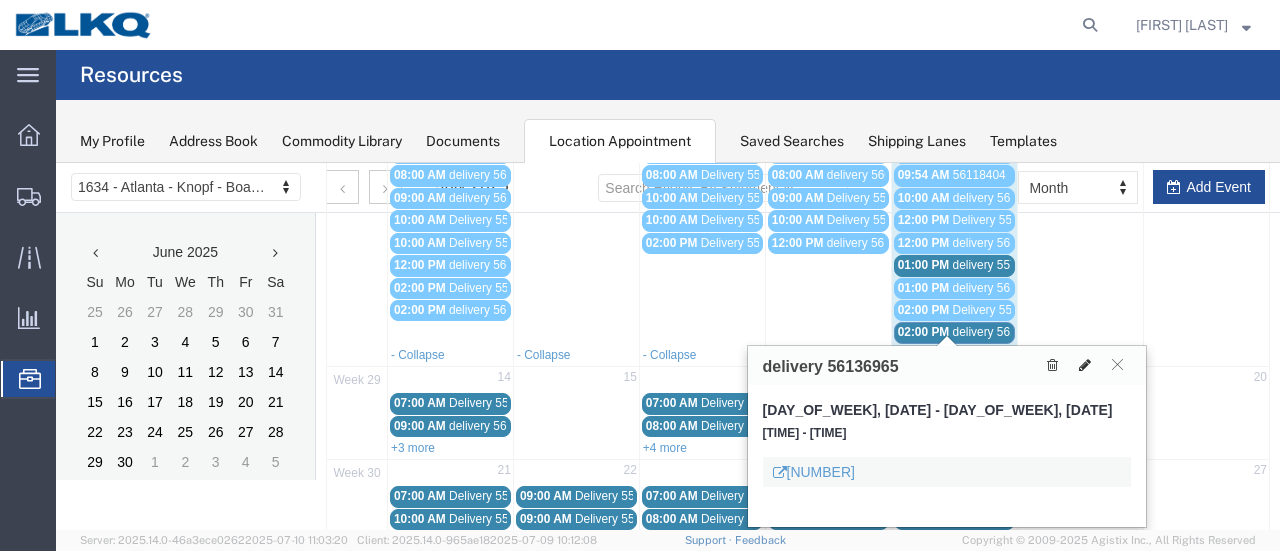 click at bounding box center (1085, 365) 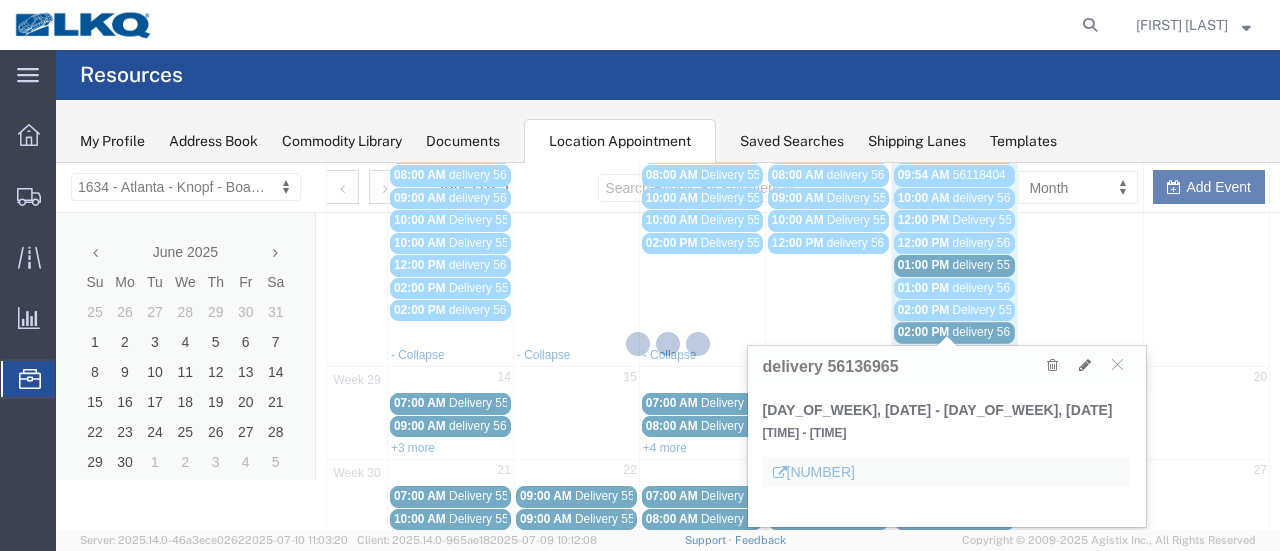 select on "1" 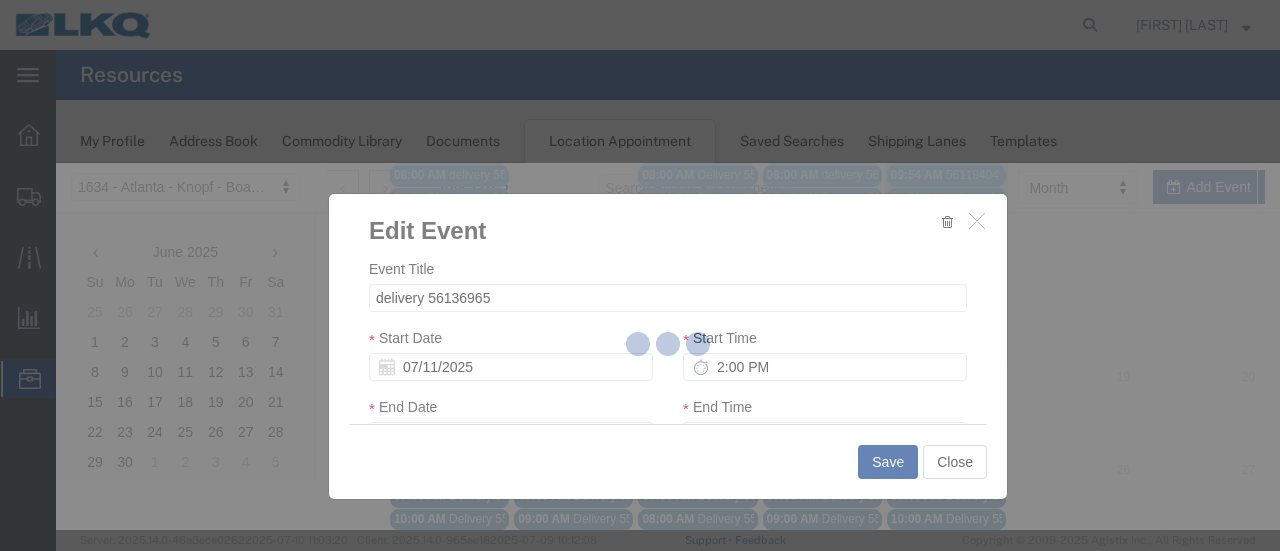 select 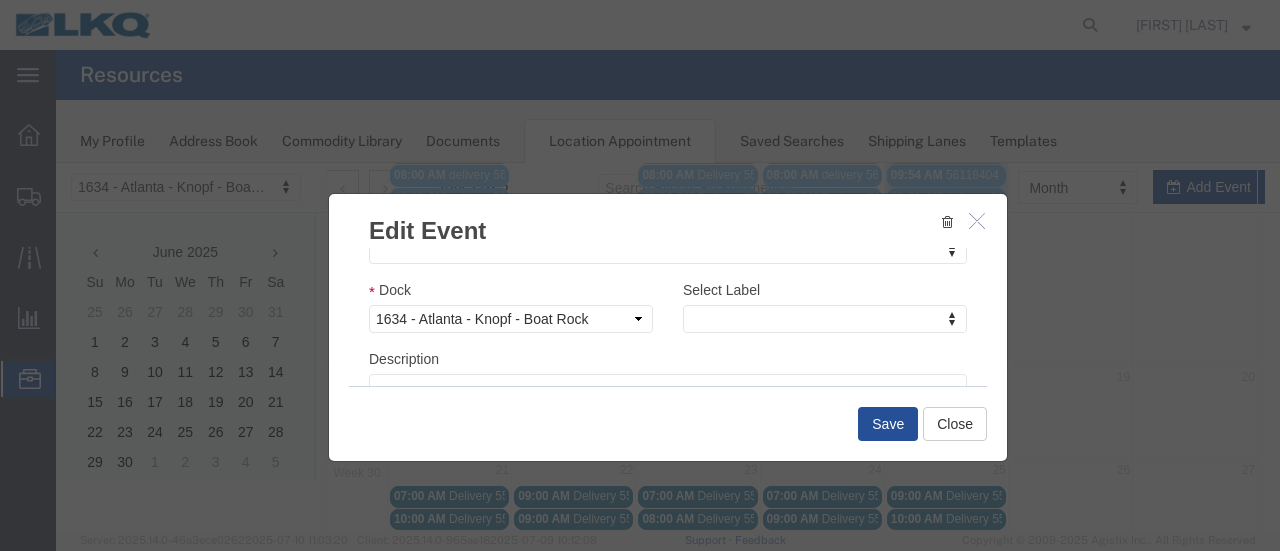 scroll, scrollTop: 300, scrollLeft: 0, axis: vertical 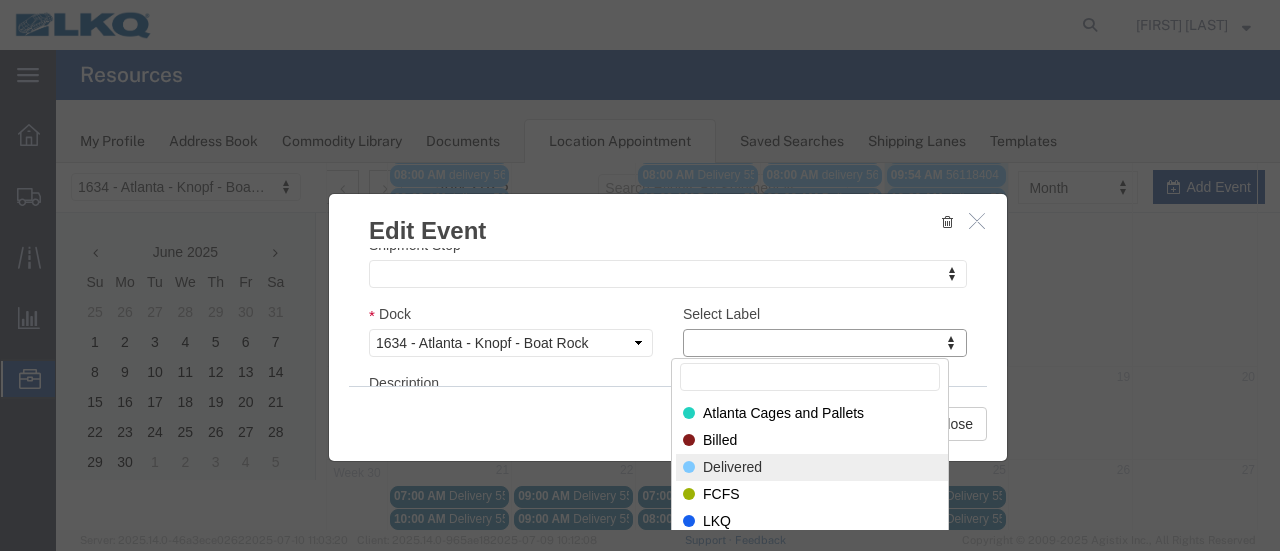 select on "40" 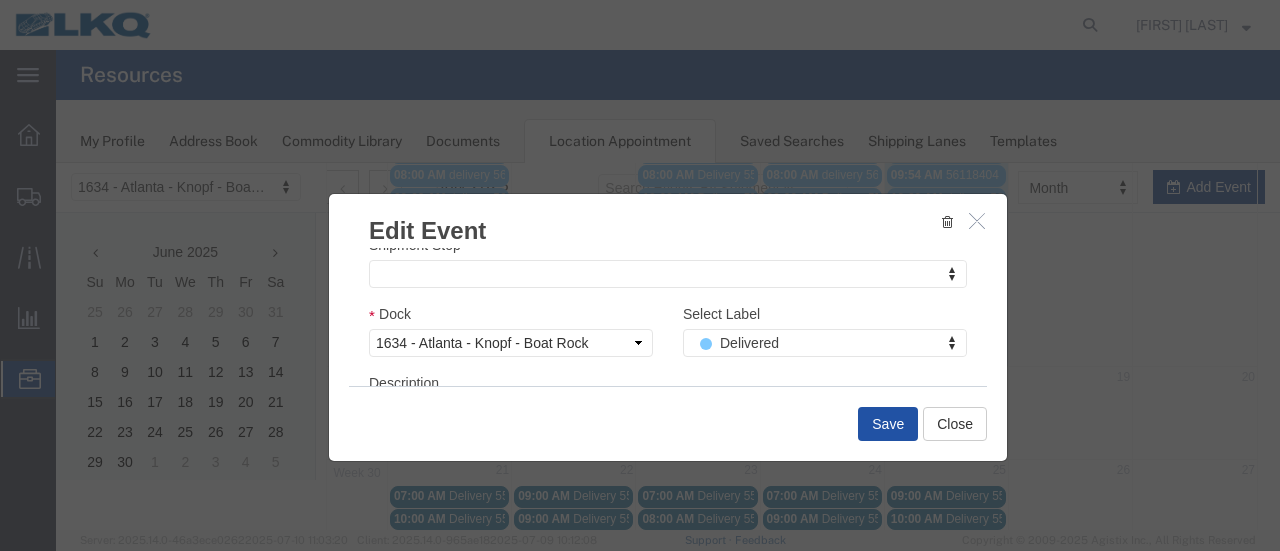 click on "Save" at bounding box center (888, 424) 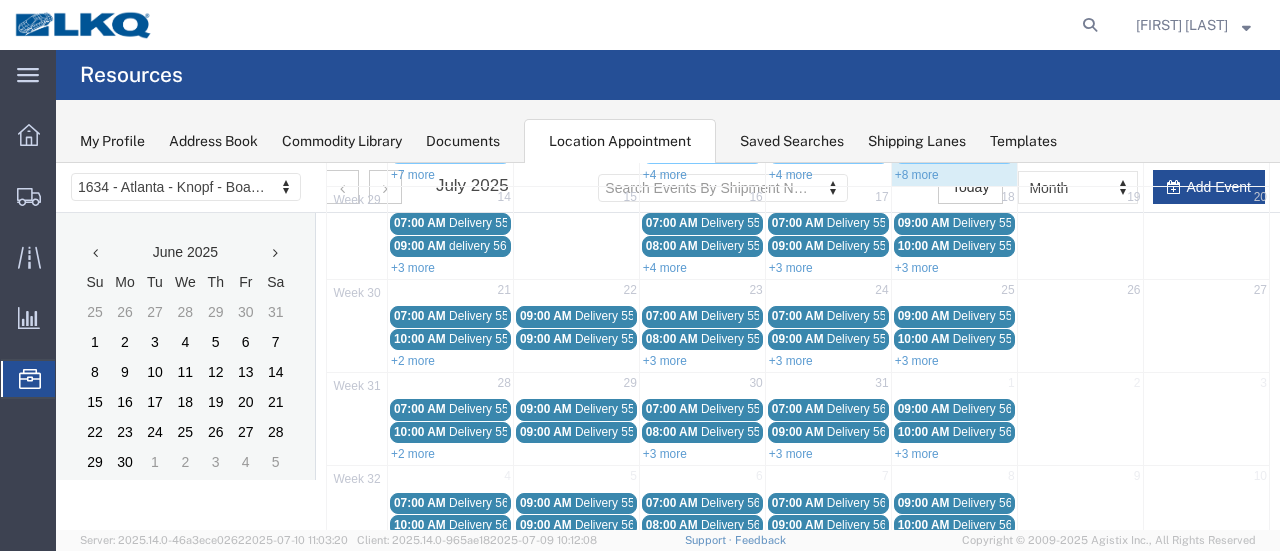 scroll, scrollTop: 128, scrollLeft: 0, axis: vertical 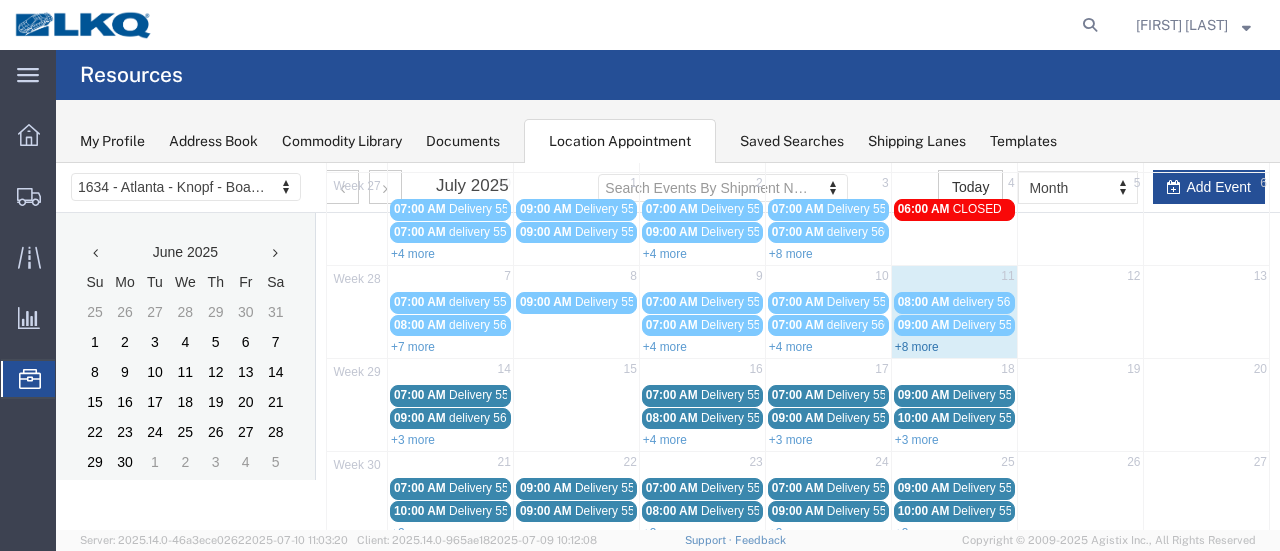 click on "+8 more" at bounding box center (917, 347) 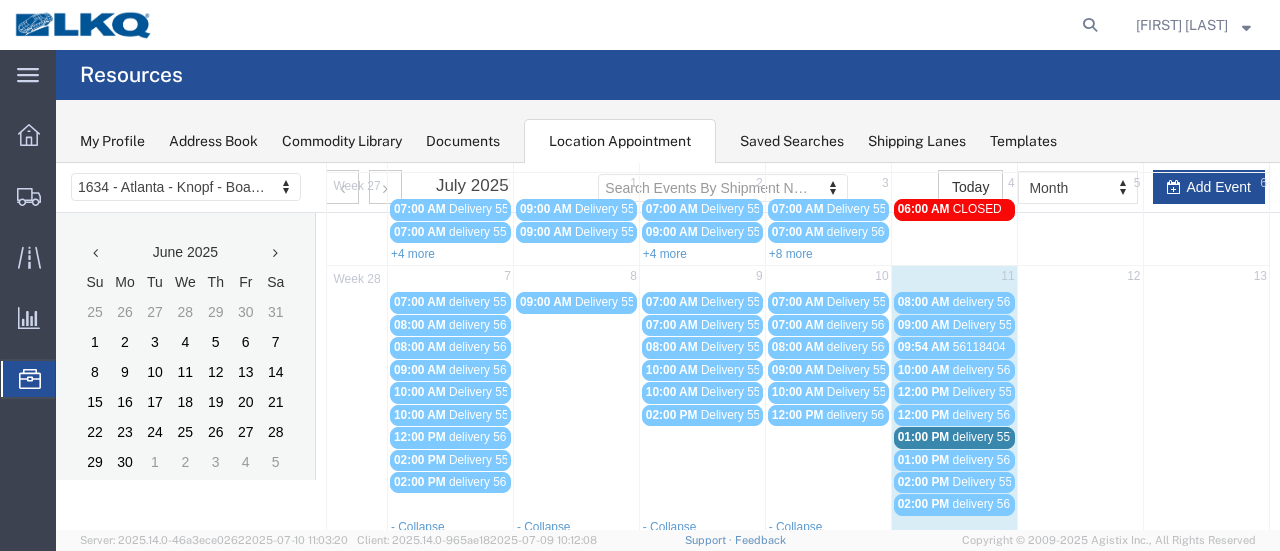 scroll, scrollTop: 328, scrollLeft: 0, axis: vertical 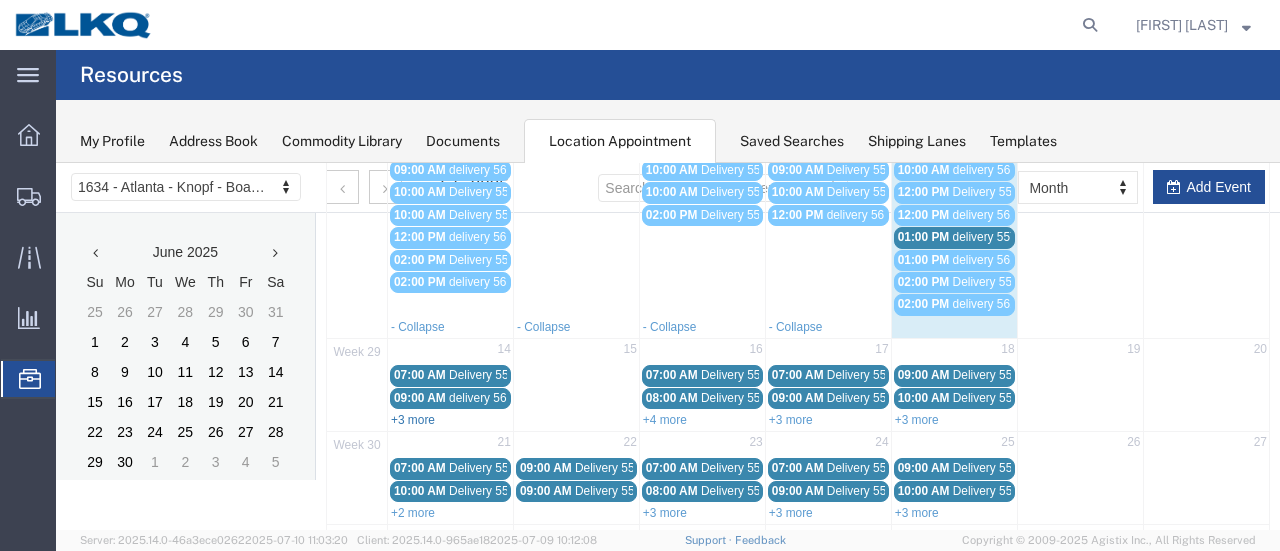 click on "+3 more" at bounding box center [413, 420] 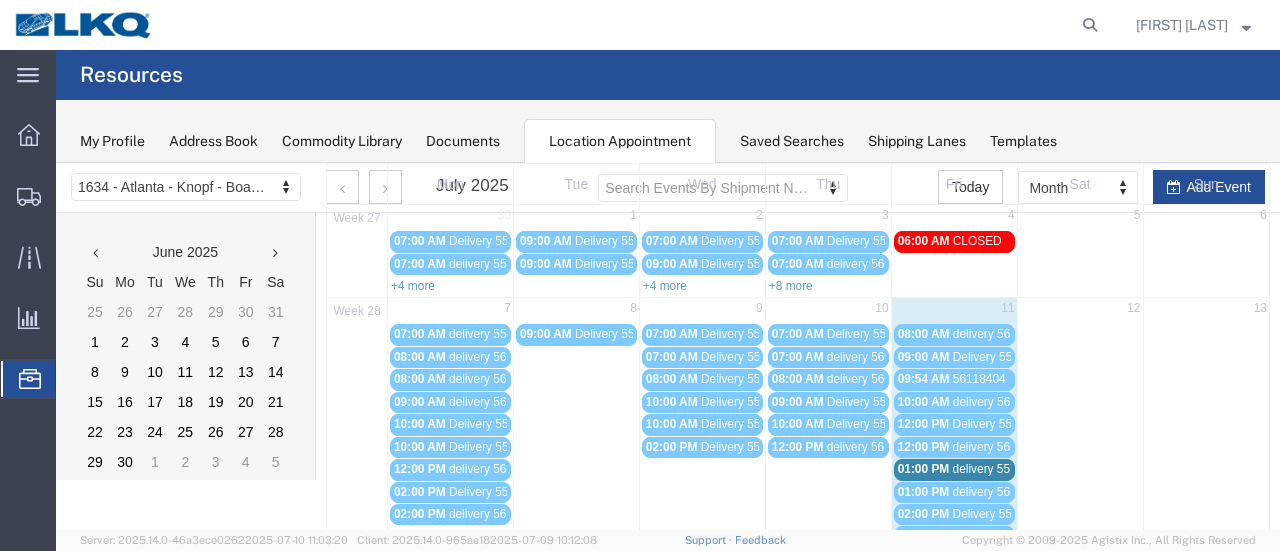 scroll, scrollTop: 328, scrollLeft: 0, axis: vertical 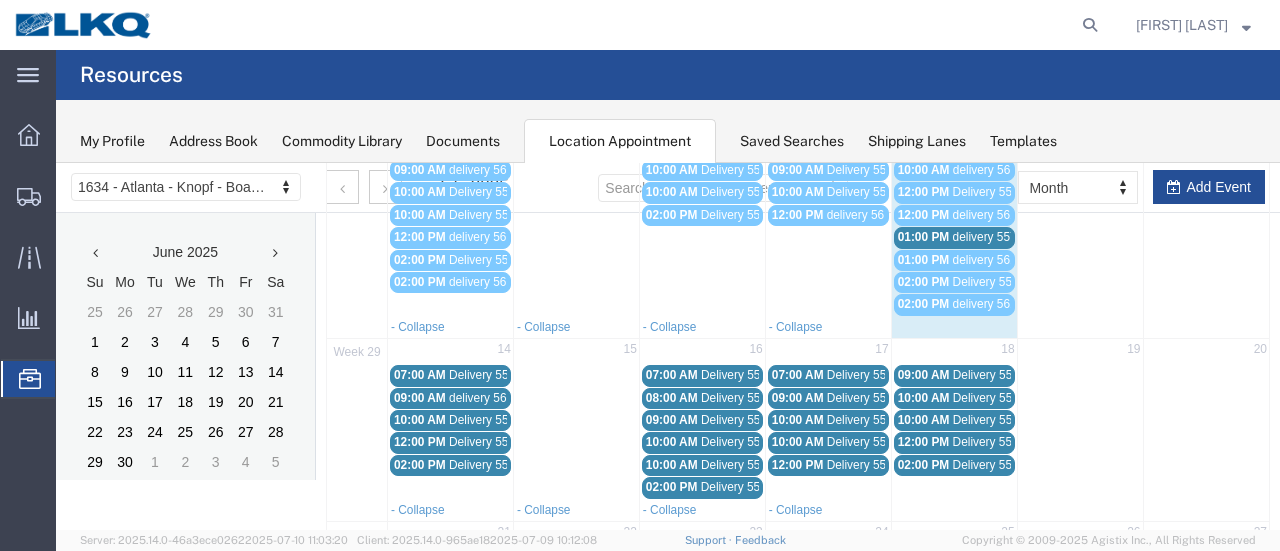 click on "delivery 55775904" at bounding box center (1001, 237) 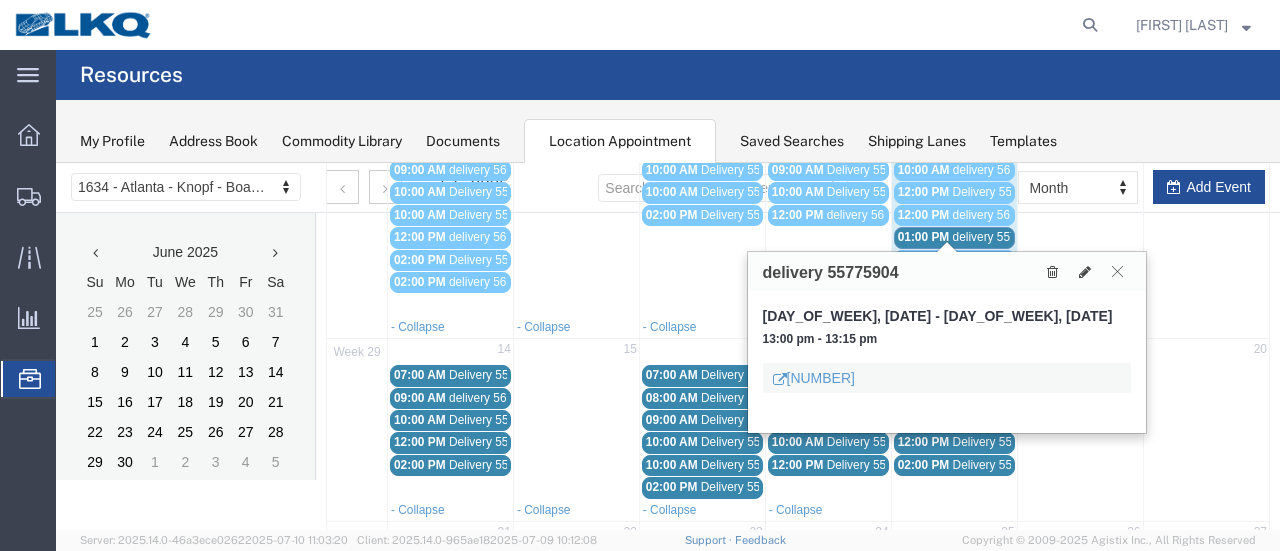 click at bounding box center [1117, 271] 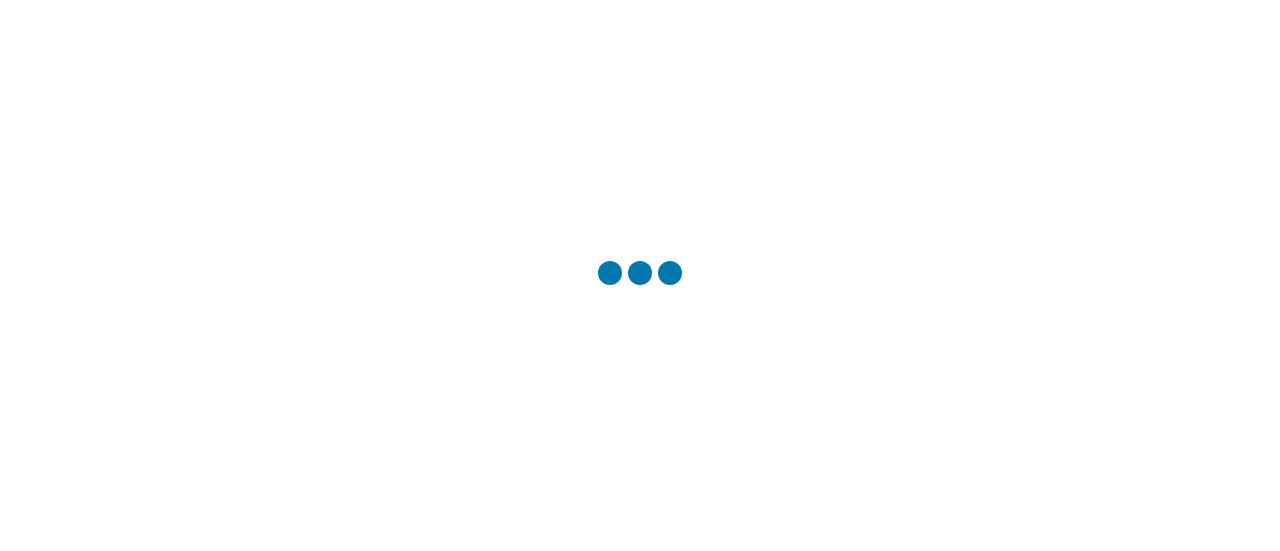 scroll, scrollTop: 0, scrollLeft: 0, axis: both 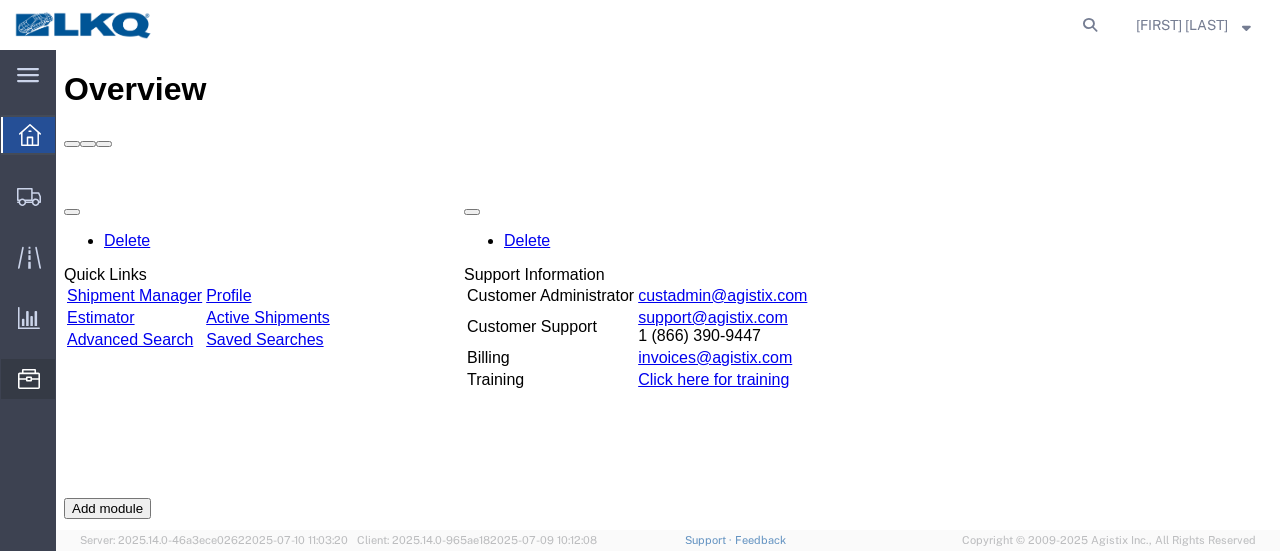click on "Location Appointment" 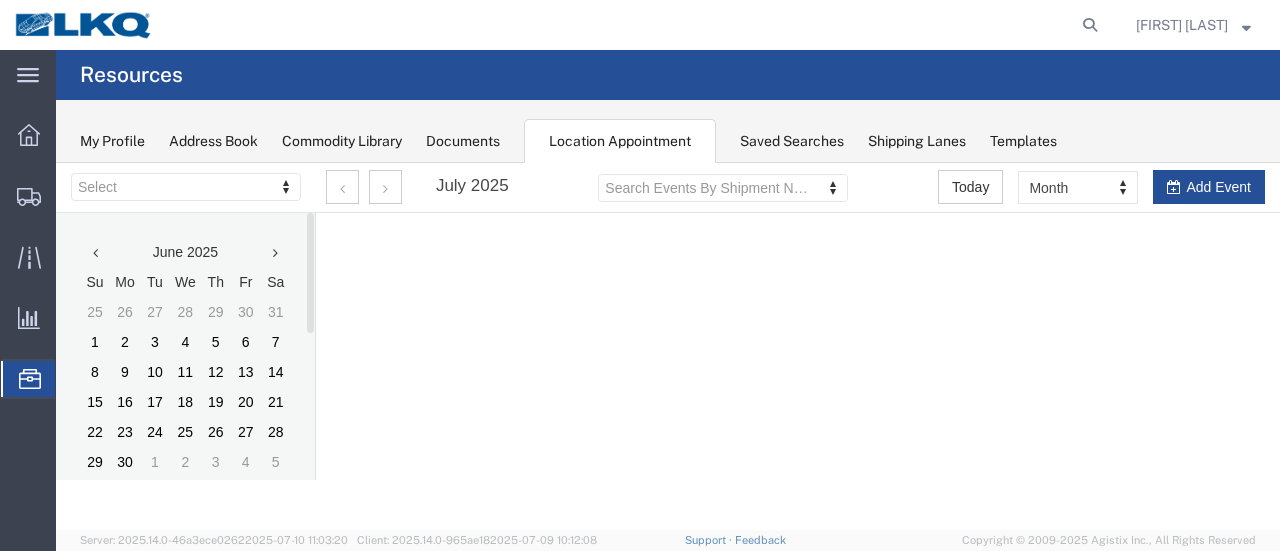 scroll, scrollTop: 0, scrollLeft: 0, axis: both 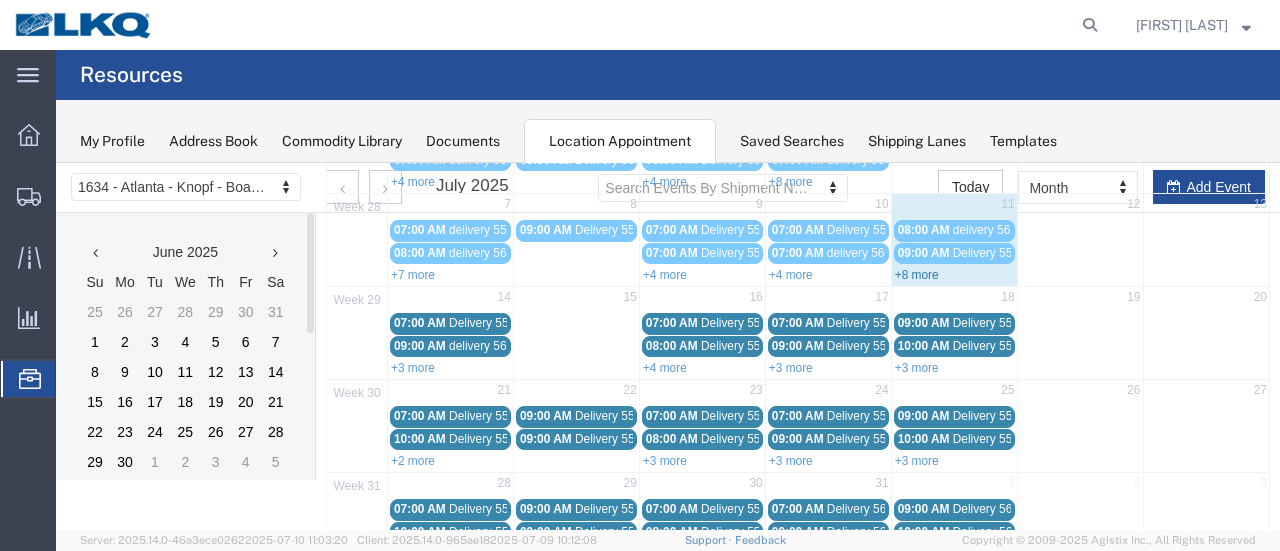 click on "+8 more" at bounding box center [917, 275] 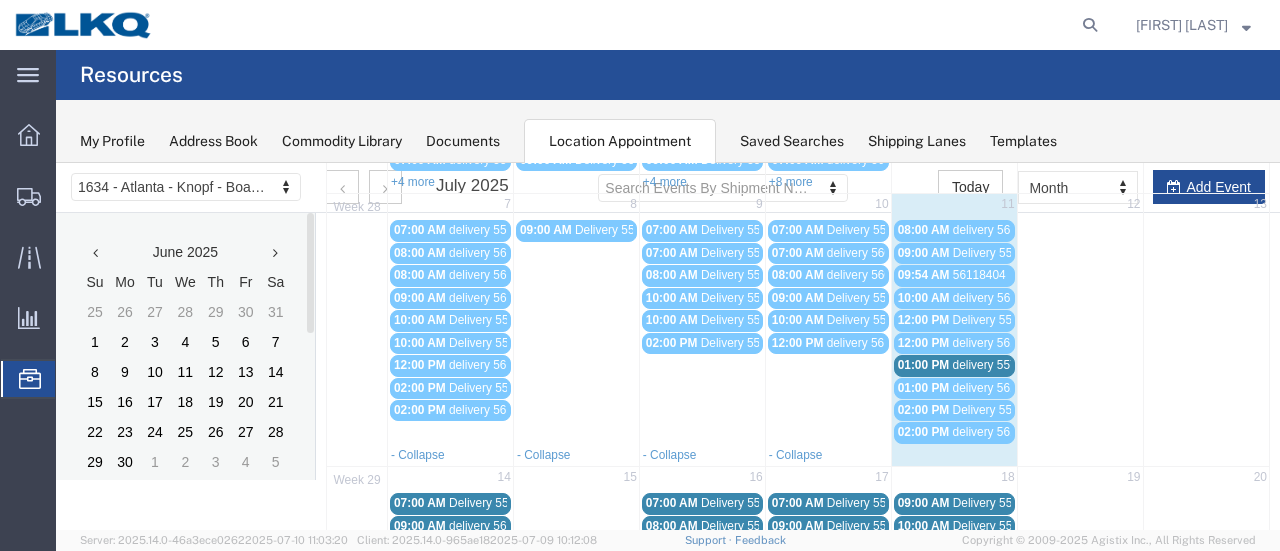 click on "delivery 55775904" at bounding box center (1001, 365) 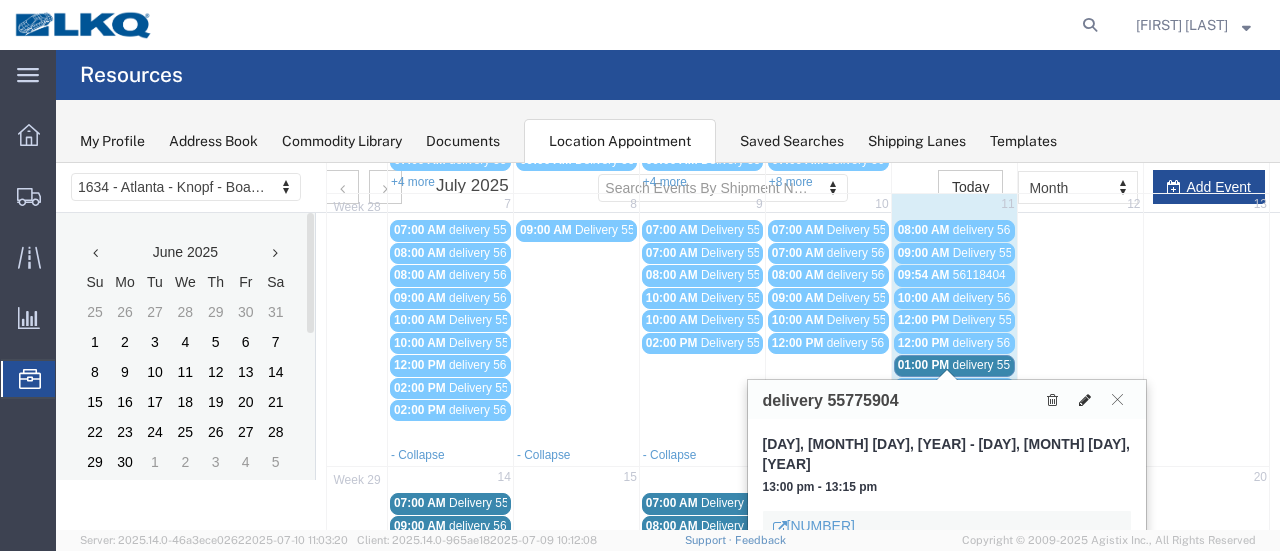 click at bounding box center [1085, 400] 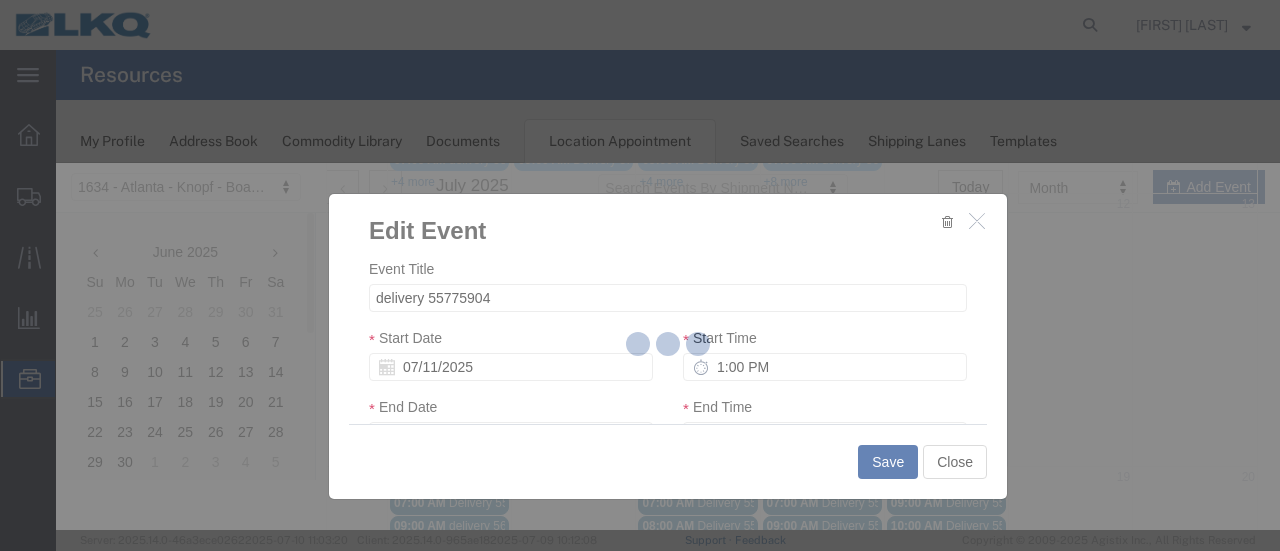 select 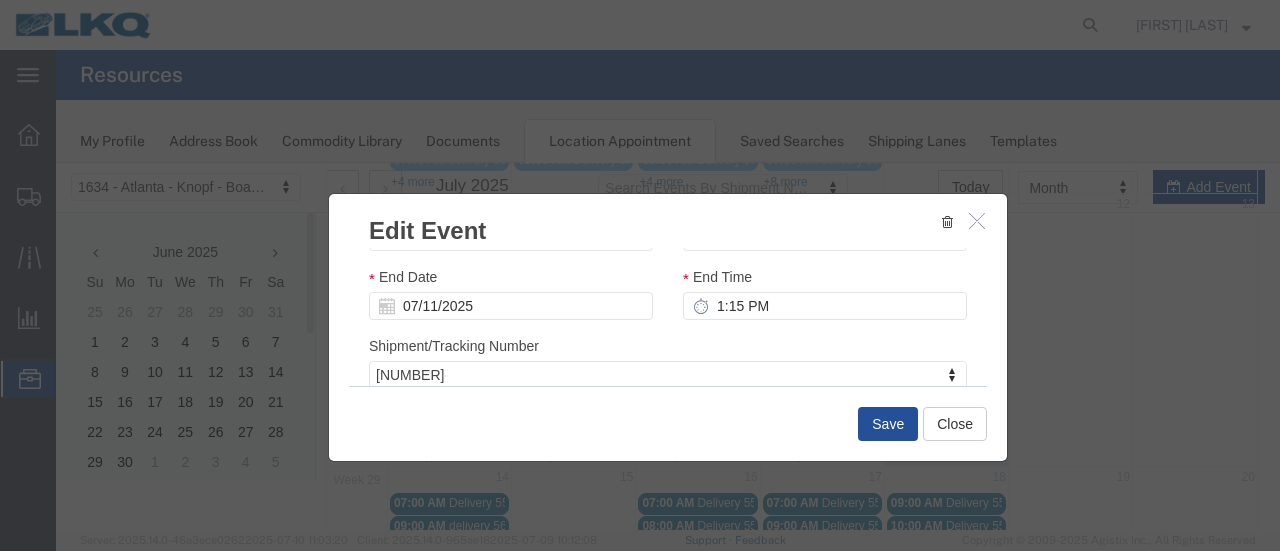 scroll, scrollTop: 300, scrollLeft: 0, axis: vertical 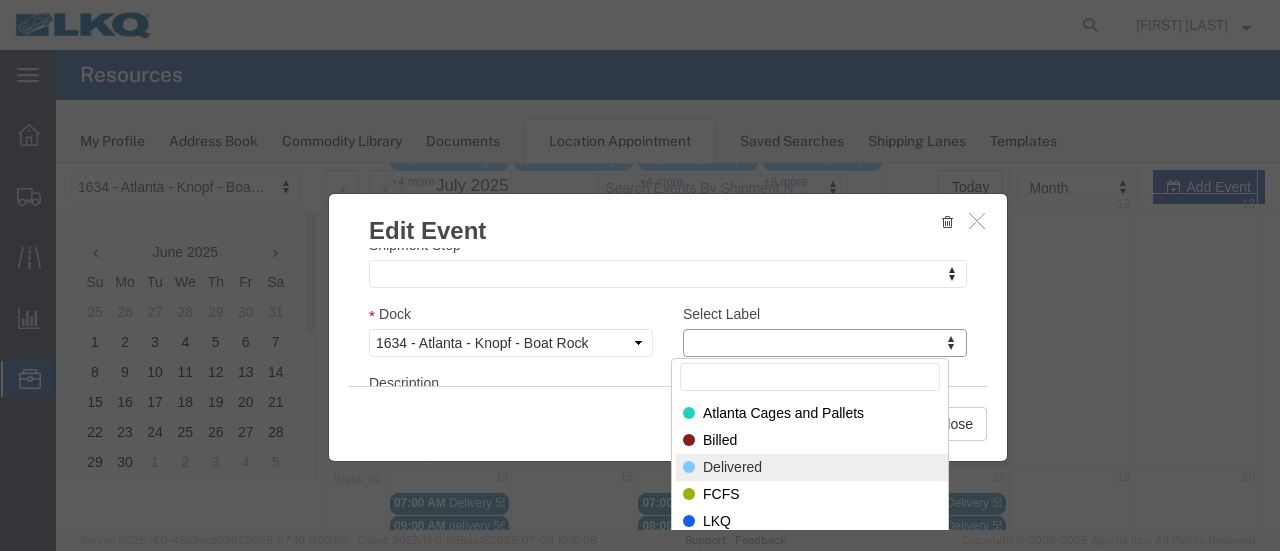 select on "40" 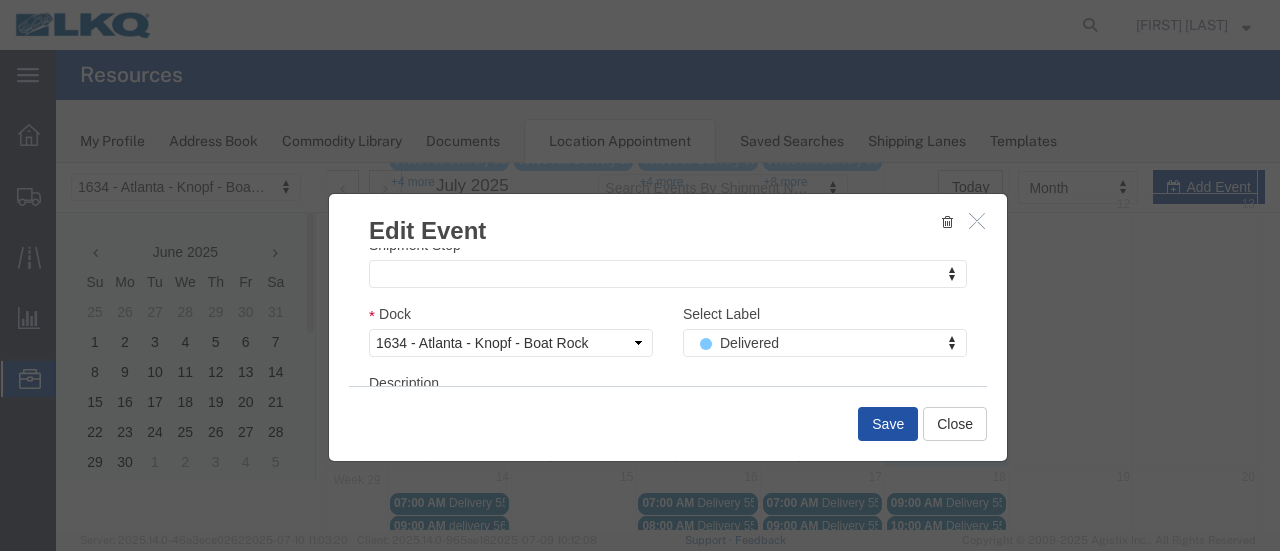 click on "Save" at bounding box center [888, 424] 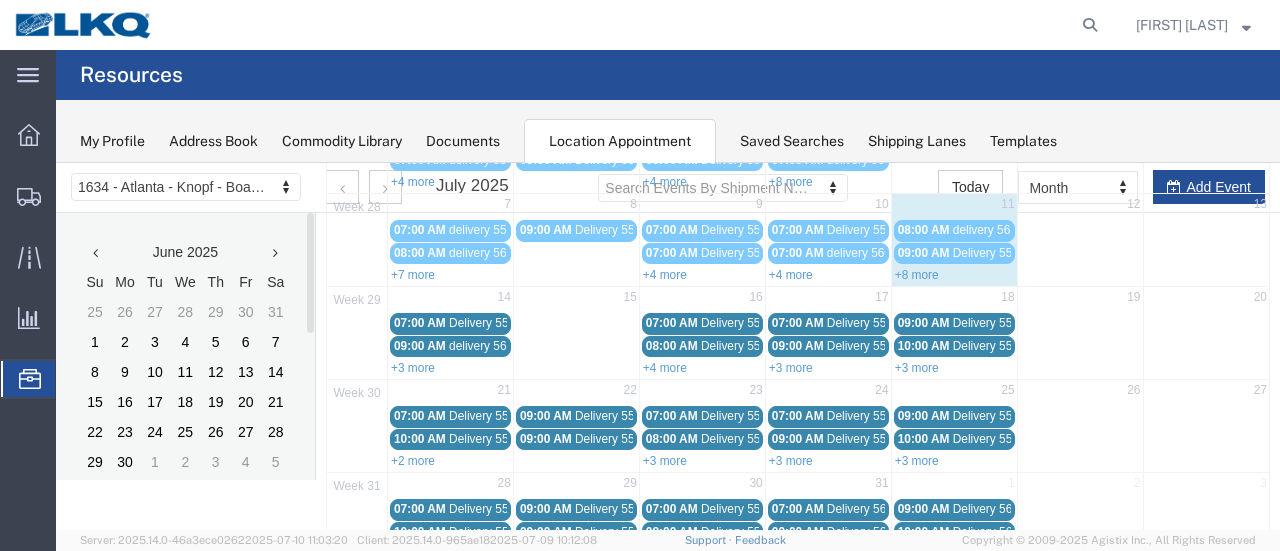 scroll, scrollTop: 128, scrollLeft: 0, axis: vertical 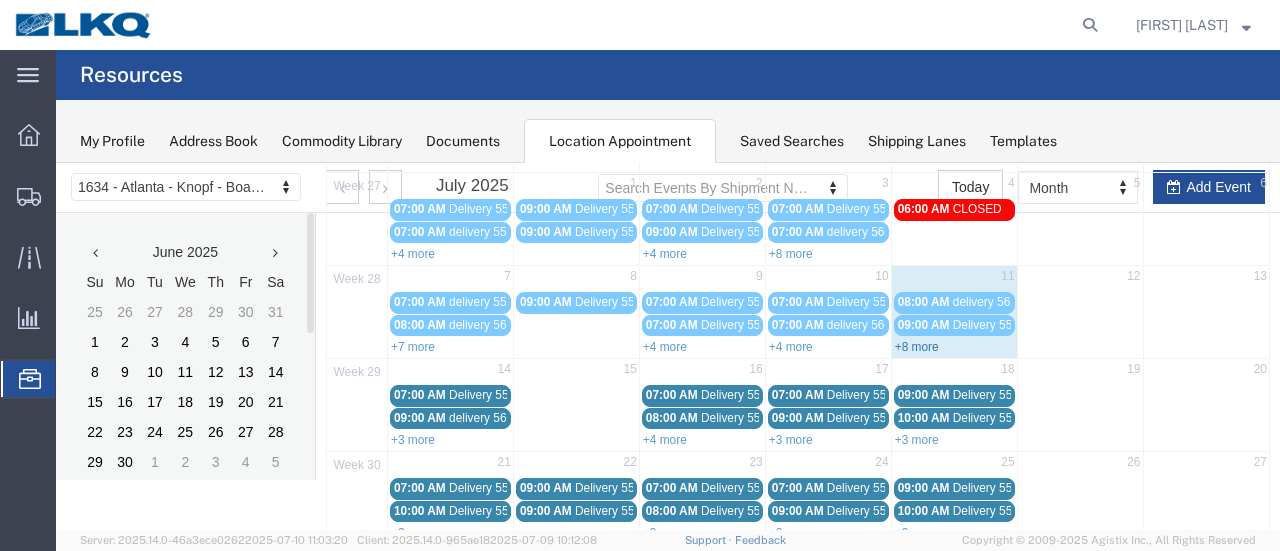 click on "+8 more" at bounding box center (917, 347) 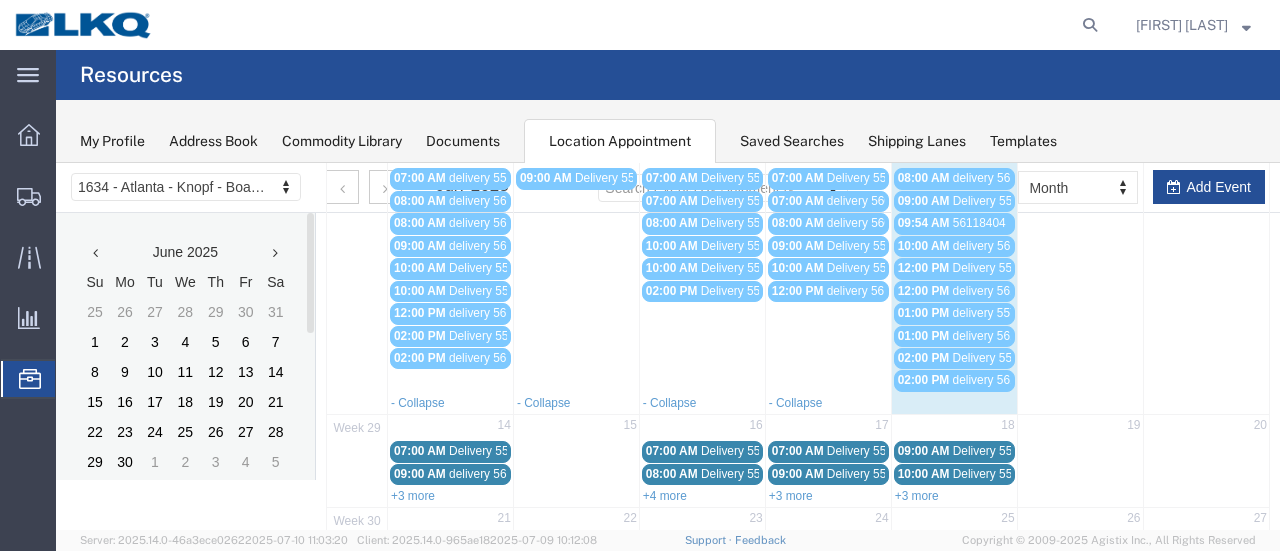 scroll, scrollTop: 428, scrollLeft: 0, axis: vertical 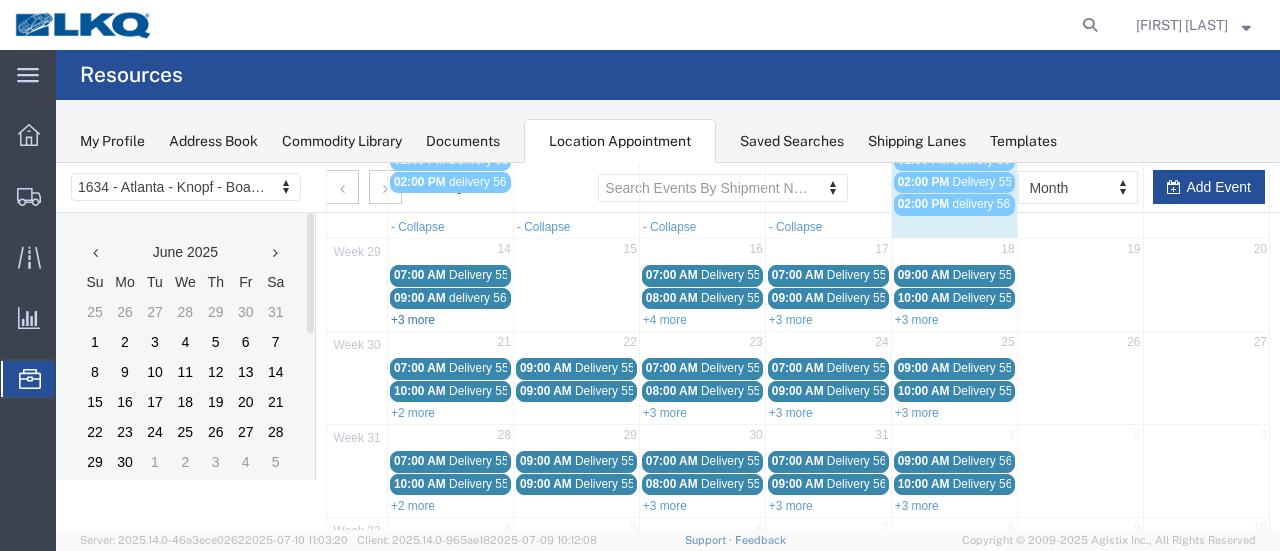 click on "+3 more" at bounding box center (413, 320) 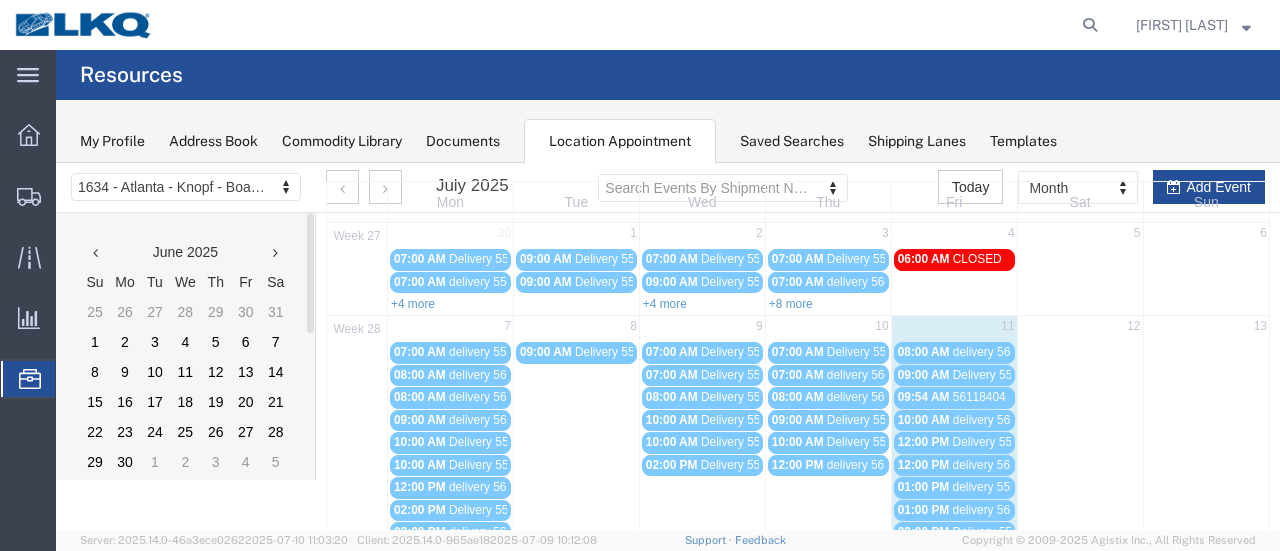 scroll, scrollTop: 0, scrollLeft: 0, axis: both 